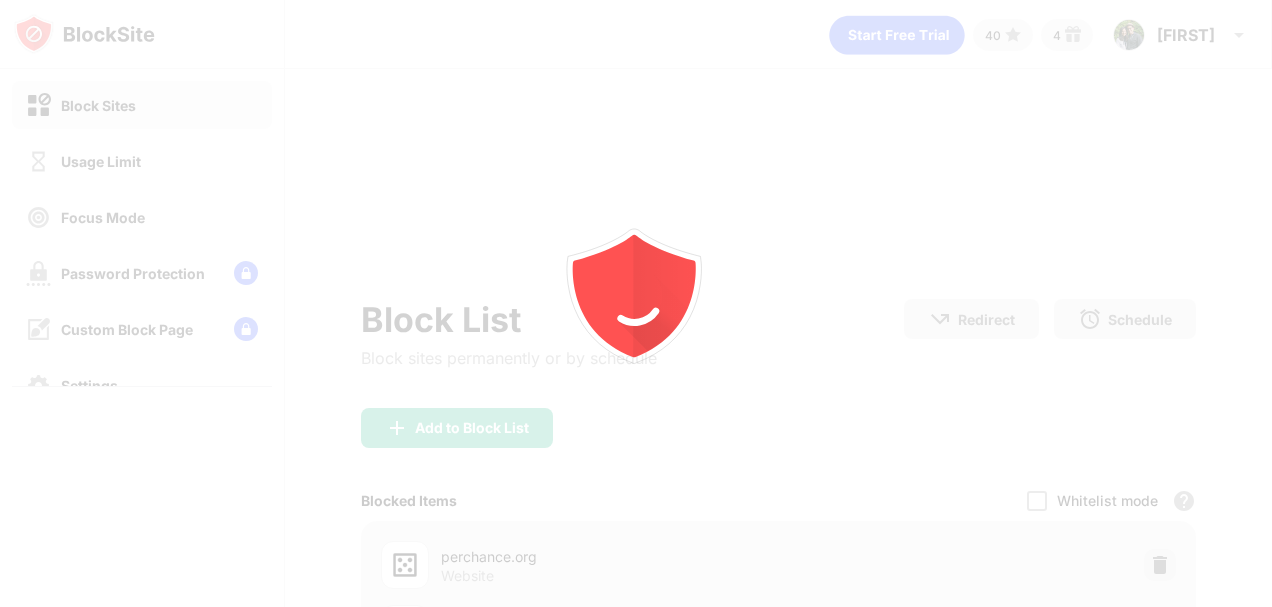 scroll, scrollTop: 0, scrollLeft: 0, axis: both 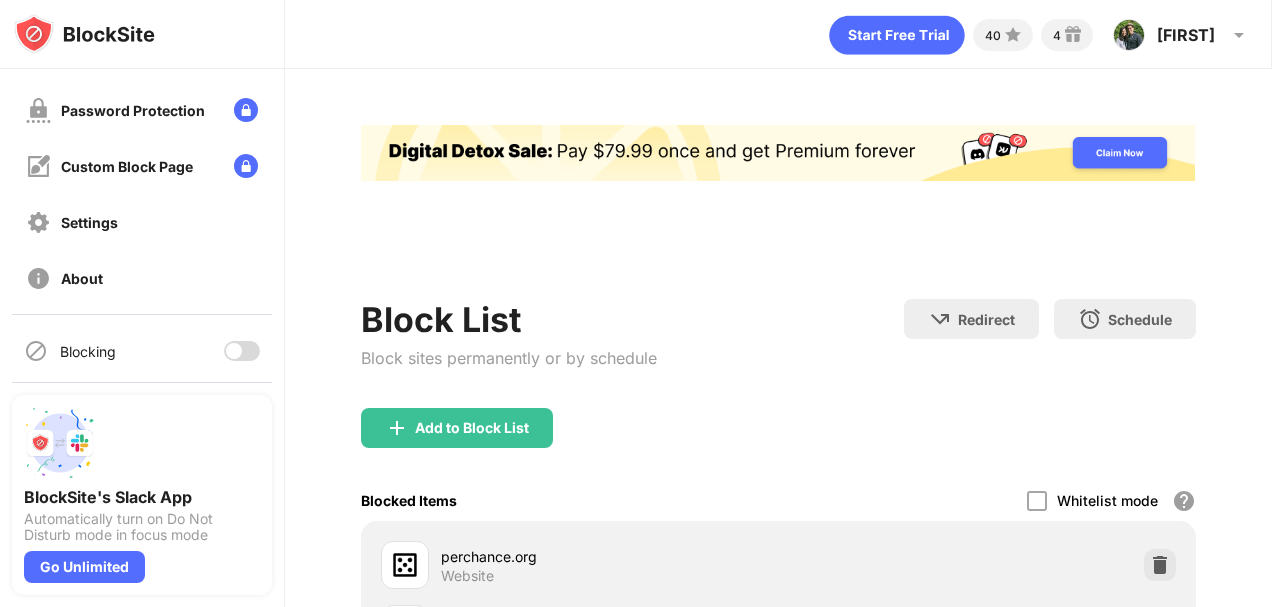 click at bounding box center [778, 153] 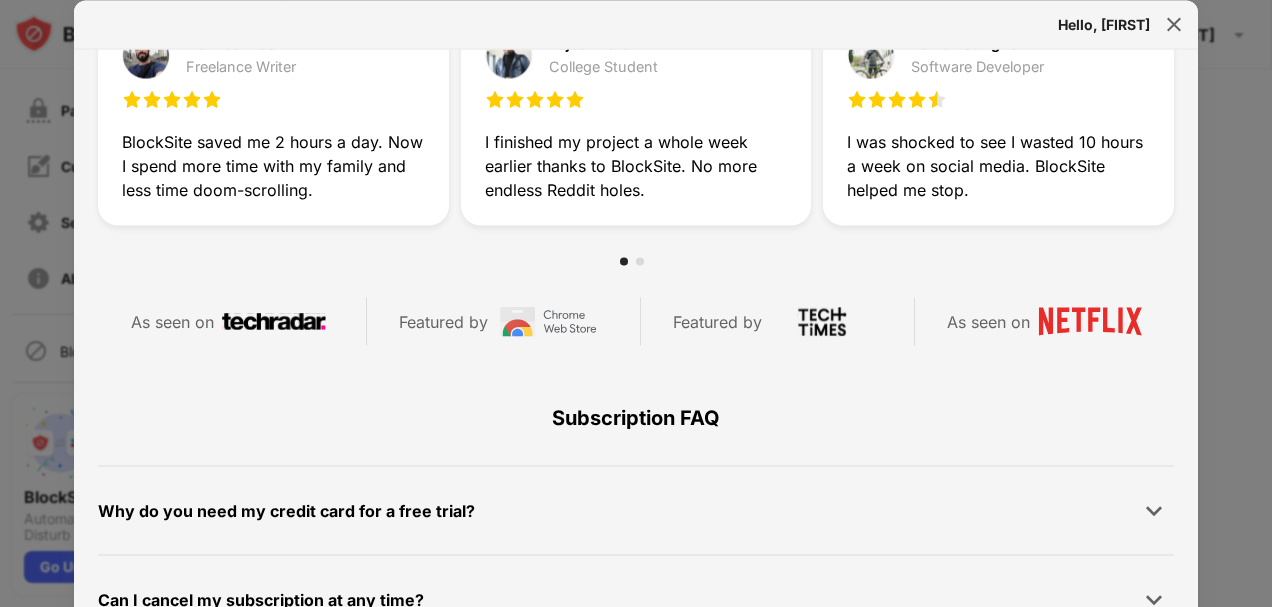scroll, scrollTop: 0, scrollLeft: 0, axis: both 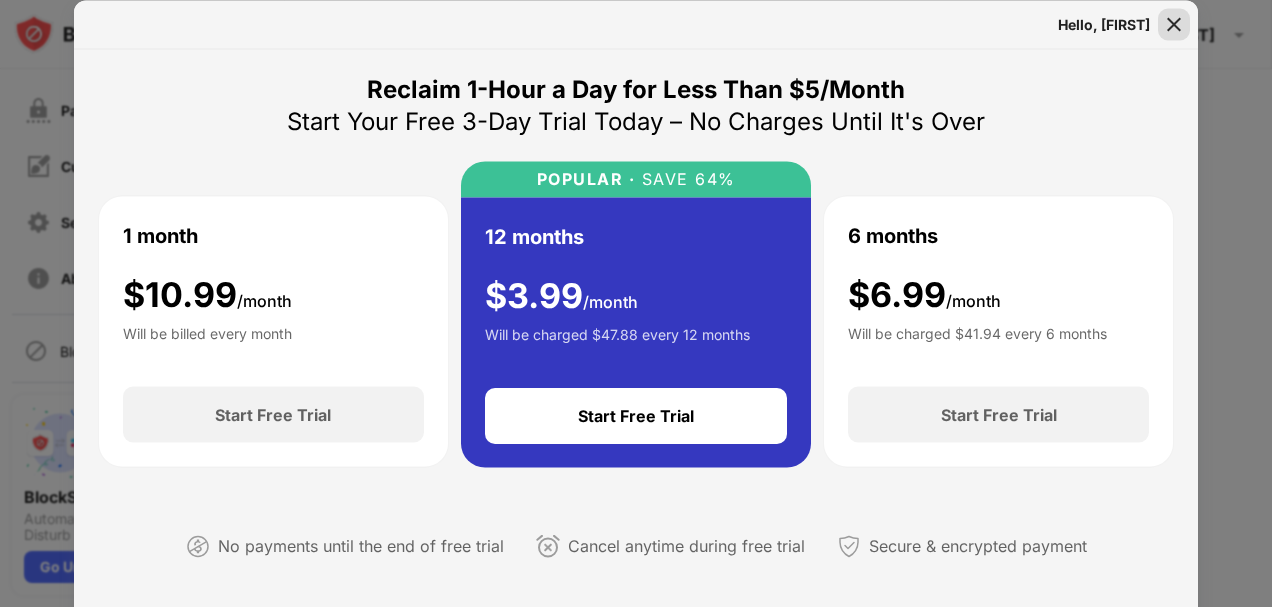 click at bounding box center [1174, 24] 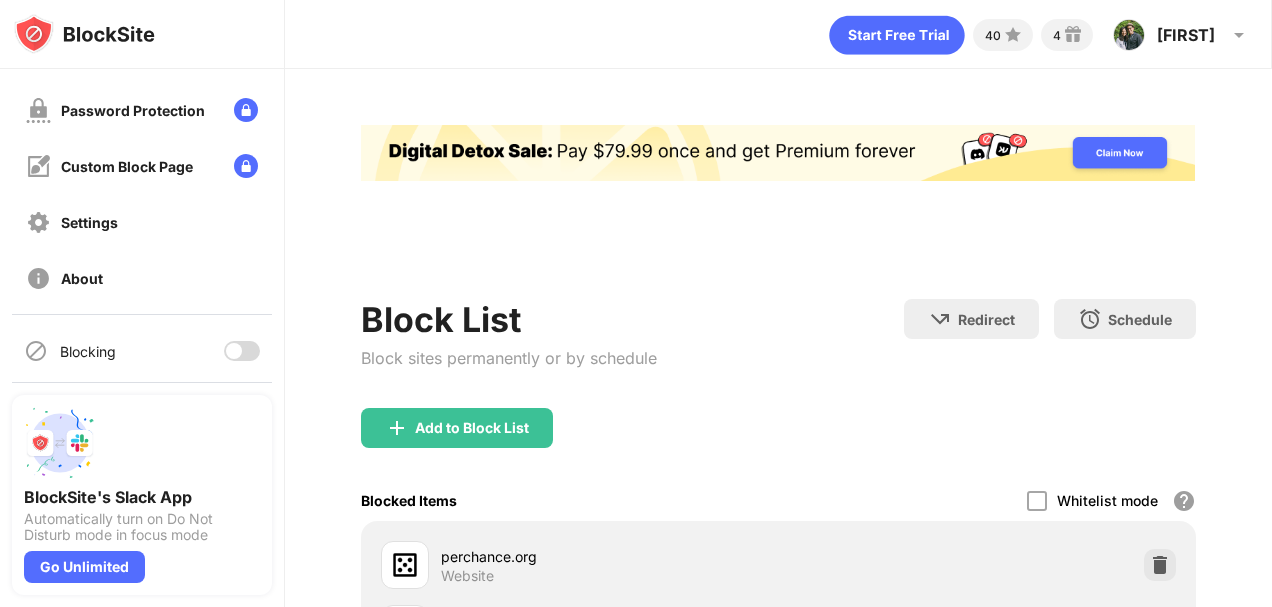 scroll, scrollTop: 287, scrollLeft: 0, axis: vertical 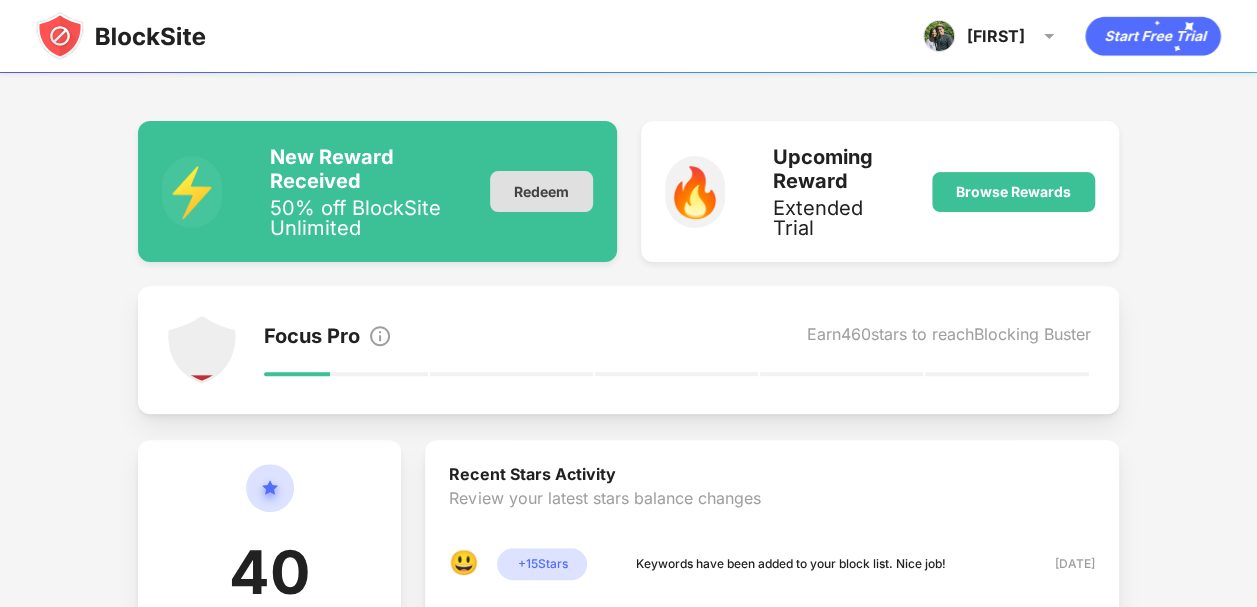 click on "Redeem" at bounding box center [541, 191] 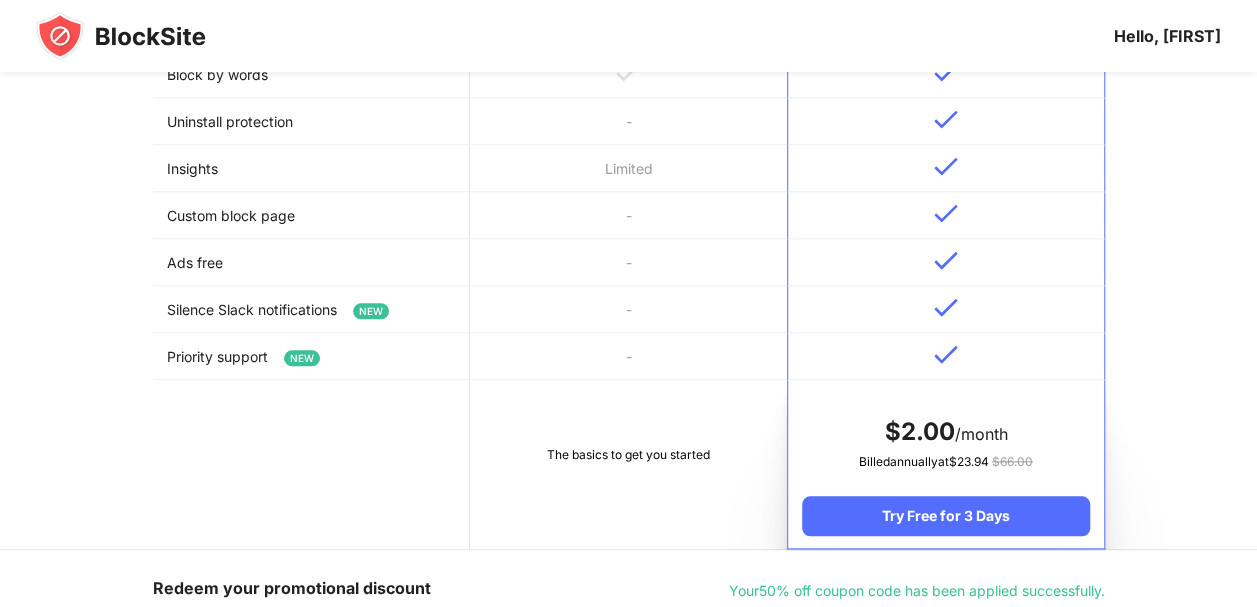 scroll, scrollTop: 840, scrollLeft: 0, axis: vertical 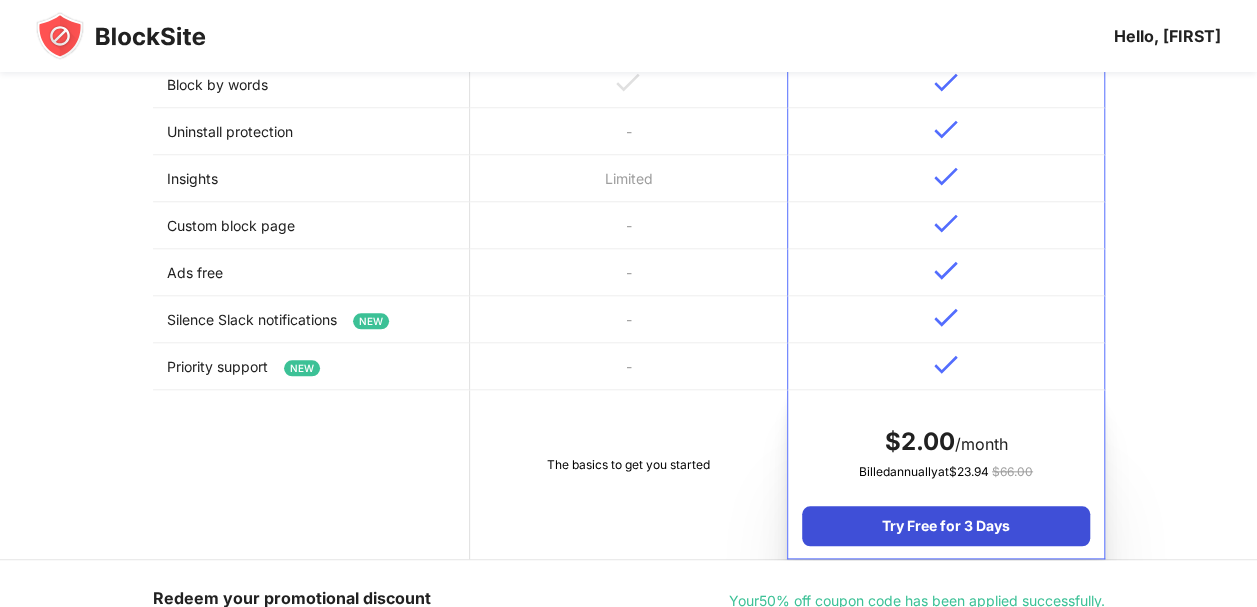 click on "Try Free for 3 Days" at bounding box center (945, 526) 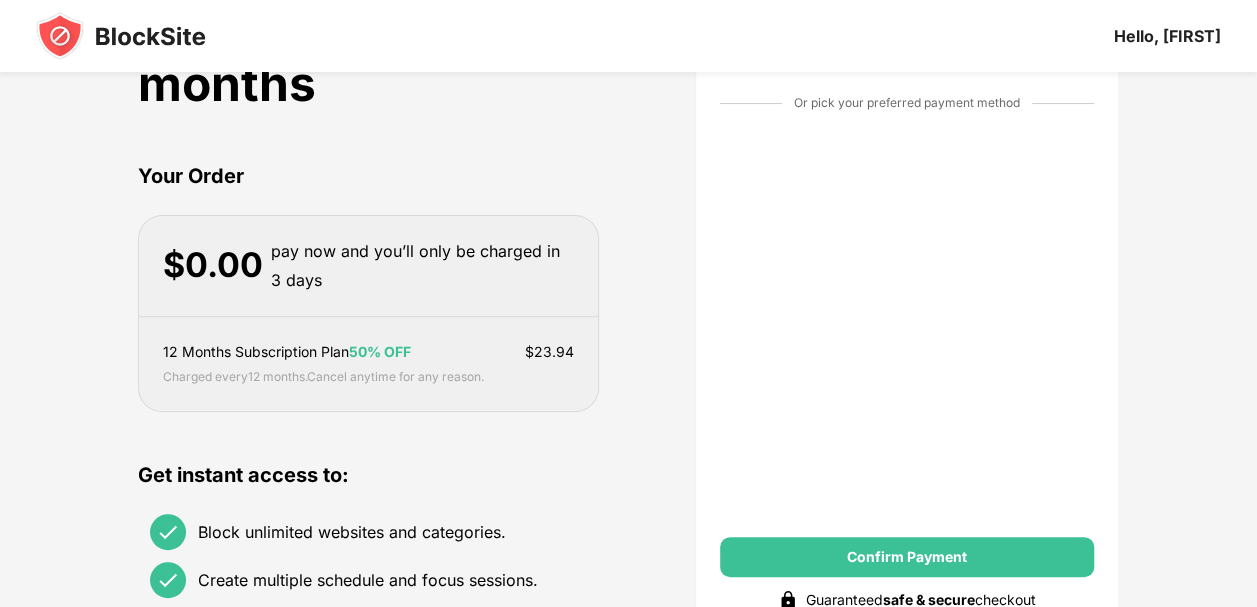 scroll, scrollTop: 106, scrollLeft: 0, axis: vertical 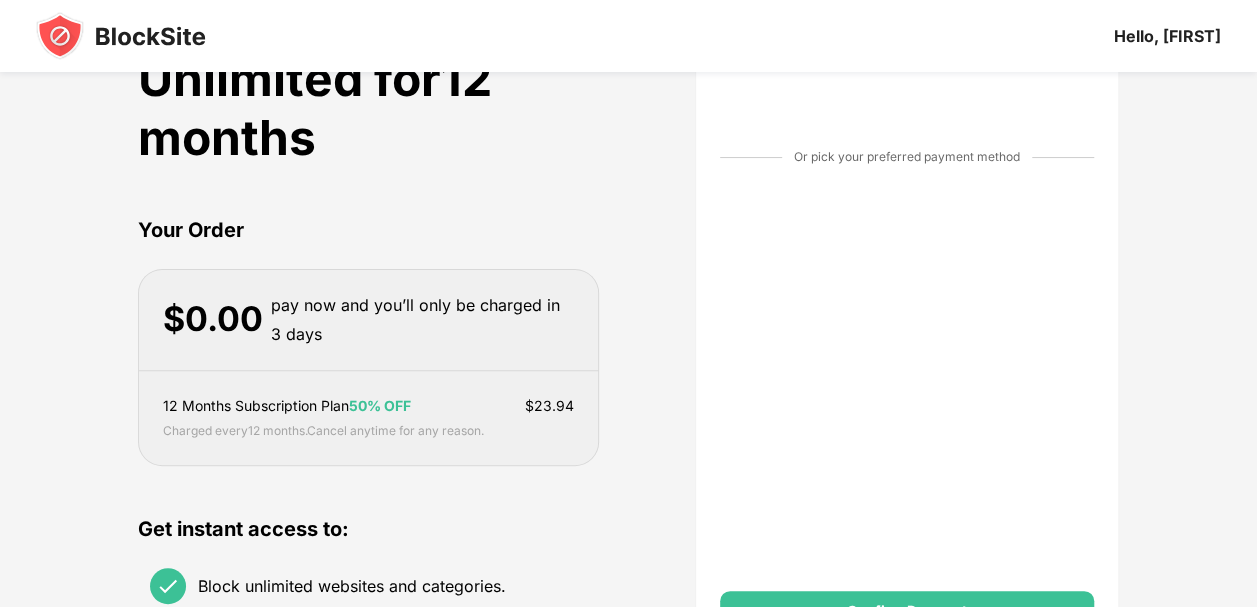 click on "Get Blocksite Unlimited for  12 months Your Order $ 0.00 pay now and you’ll only be charged in 3 days 12 Months Subscription Plan  50% OFF $ 23.94 Charged every  12 months .  Cancel anytime for any reason. Get instant access to: Block unlimited websites and categories. Create multiple schedule and focus sessions. Focus mode. Full customization. Receive real-time insights on your habits and productivity. Payment Method Or pick your preferred payment method Confirm Payment Guaranteed  safe & secure  checkout Powered by No payments until the end of free trial Cancel anytime during free trial Secure & encrypted payment Trusted by over 1,000,000+ productive users Mark Johnson Freelance Writer BlockSite saved me 2 hours a day. Now I spend more time with my family and less time doom-scrolling. Rajesh Patel College Student I finished my project a whole week earlier thanks to BlockSite. No more endless Reddit holes. David Rodriguez Software Developer   As seen on   Featured by   Featured by   As seen on" at bounding box center [628, 1000] 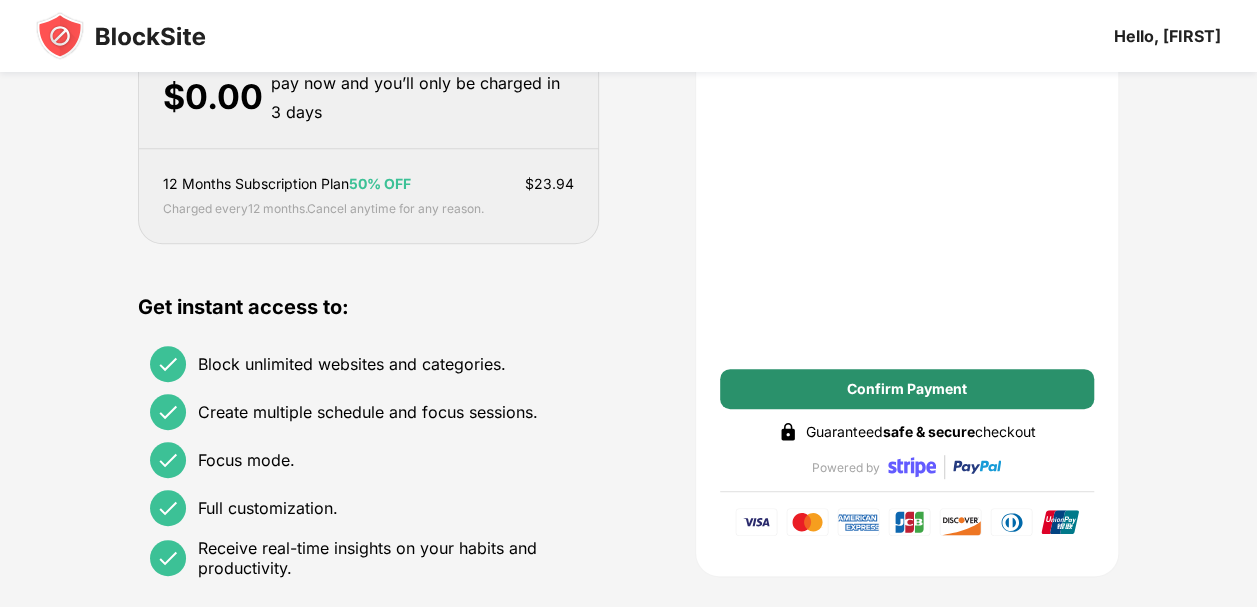 scroll, scrollTop: 327, scrollLeft: 0, axis: vertical 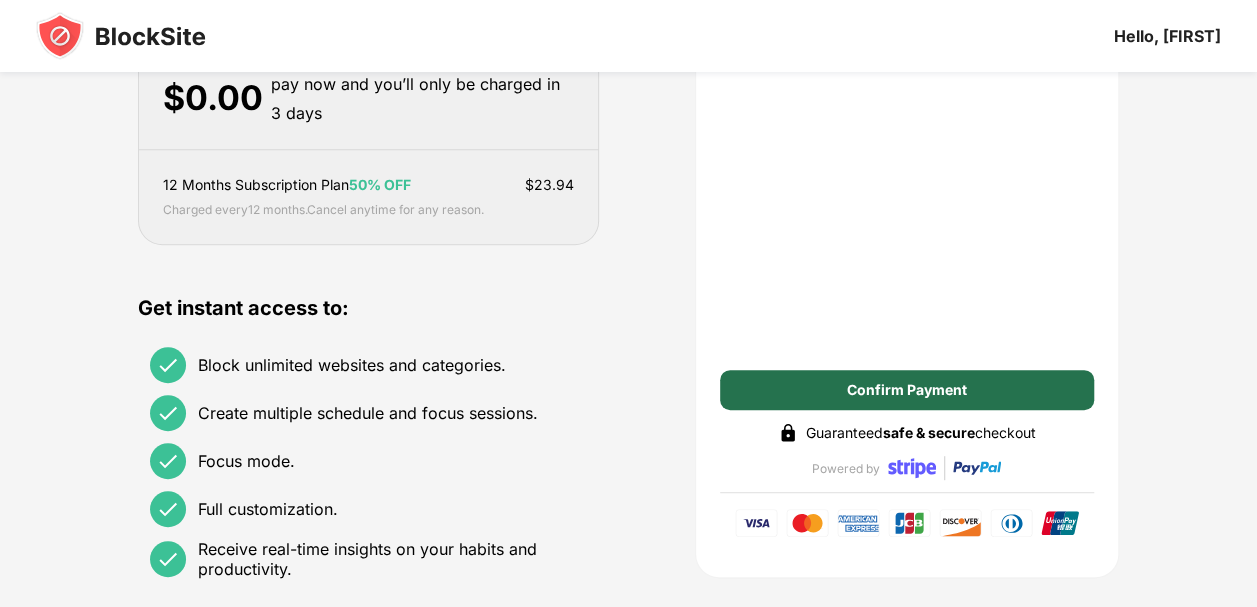 click on "Confirm Payment" at bounding box center (907, 390) 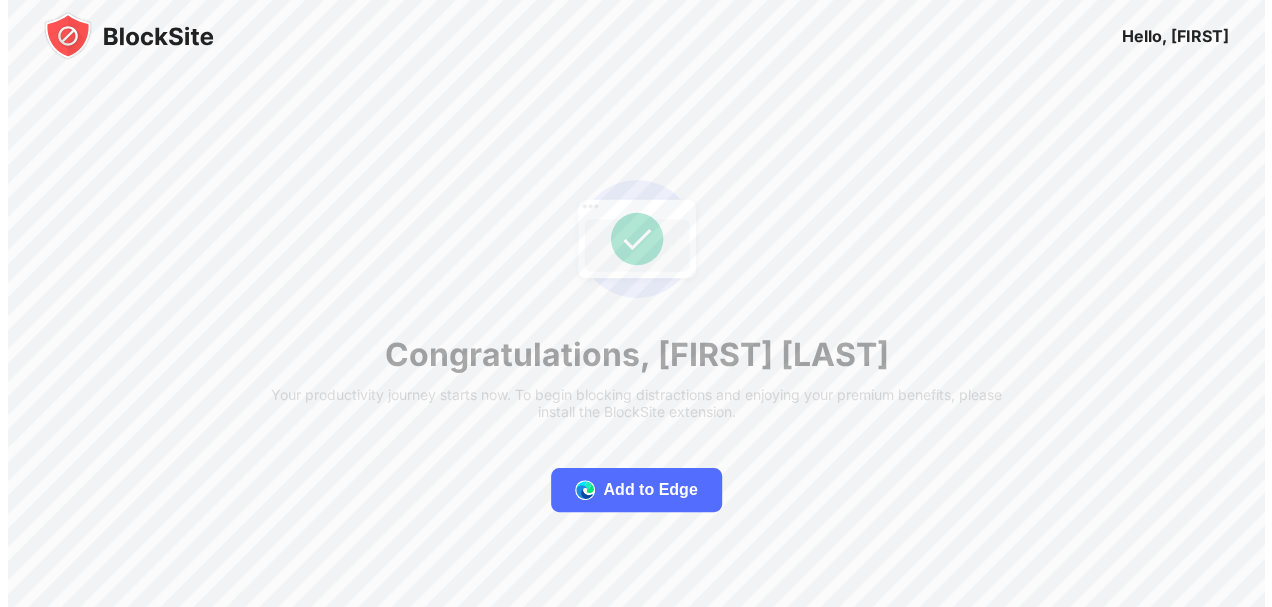 scroll, scrollTop: 0, scrollLeft: 0, axis: both 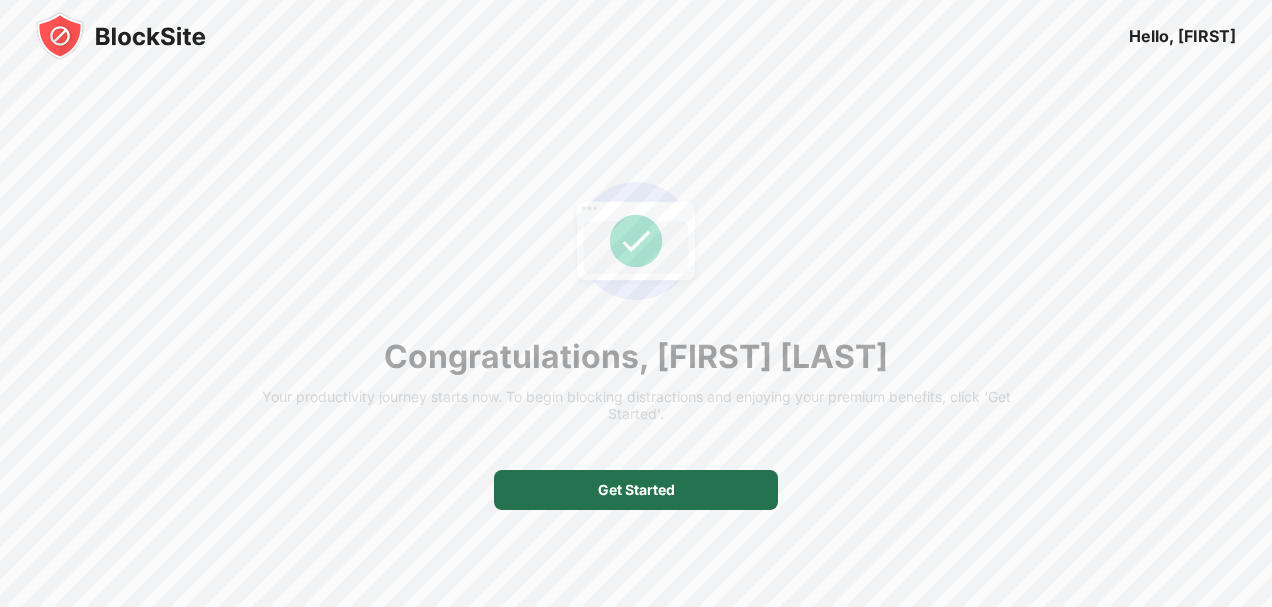 click on "Get Started" at bounding box center (636, 490) 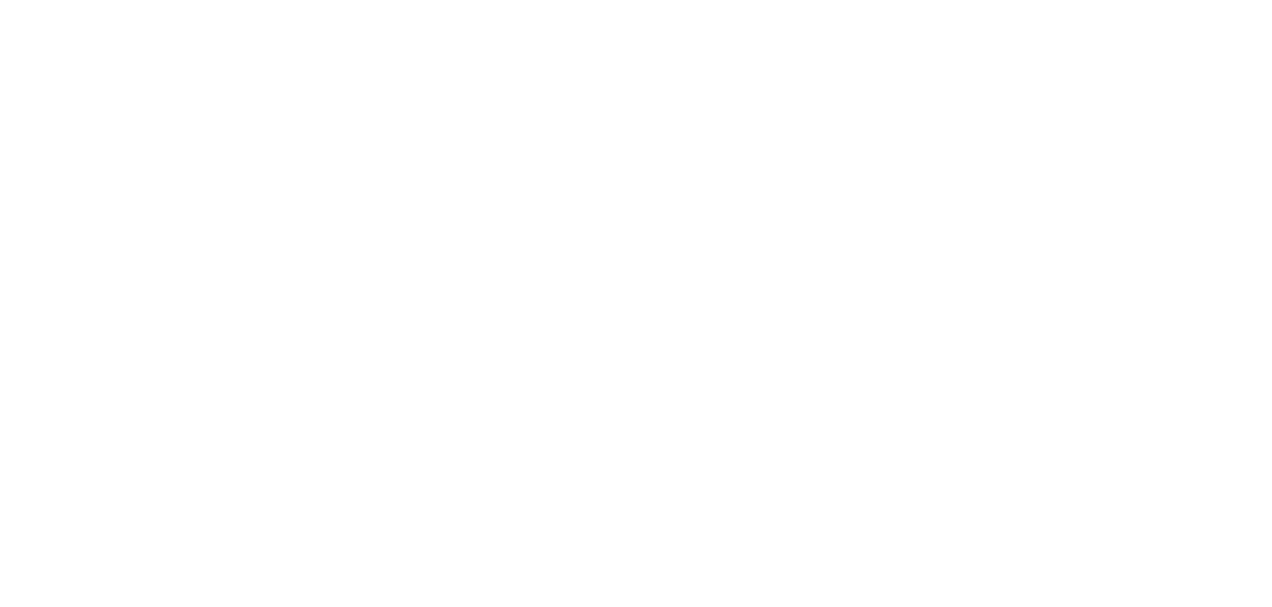 scroll, scrollTop: 0, scrollLeft: 0, axis: both 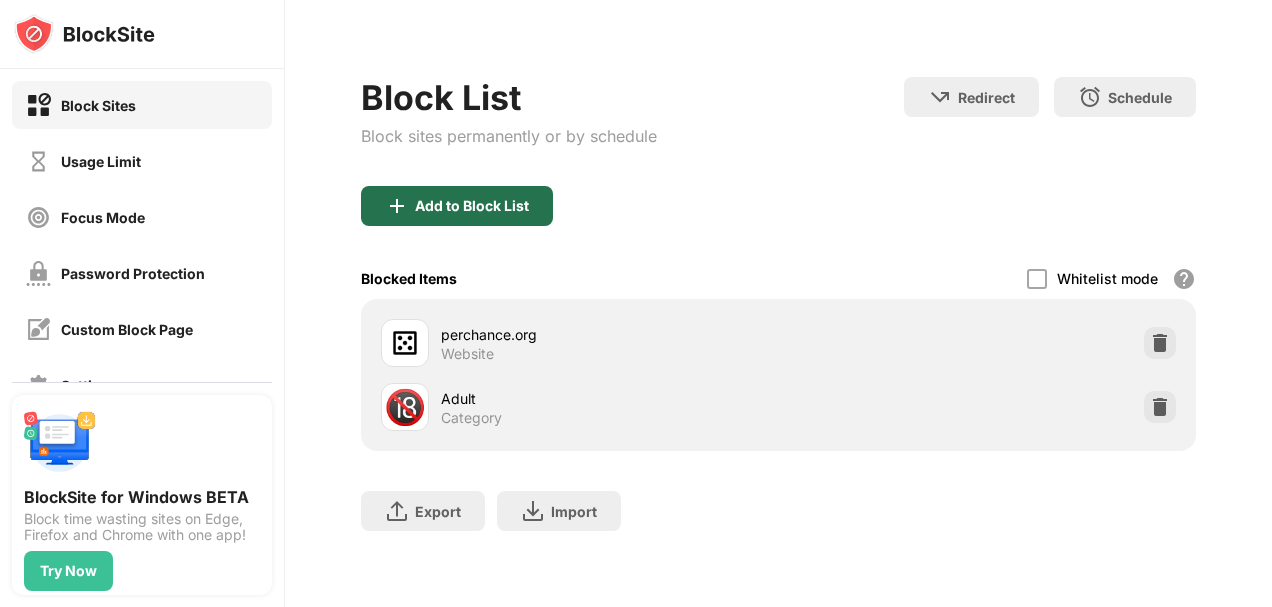 click on "Add to Block List" at bounding box center [472, 206] 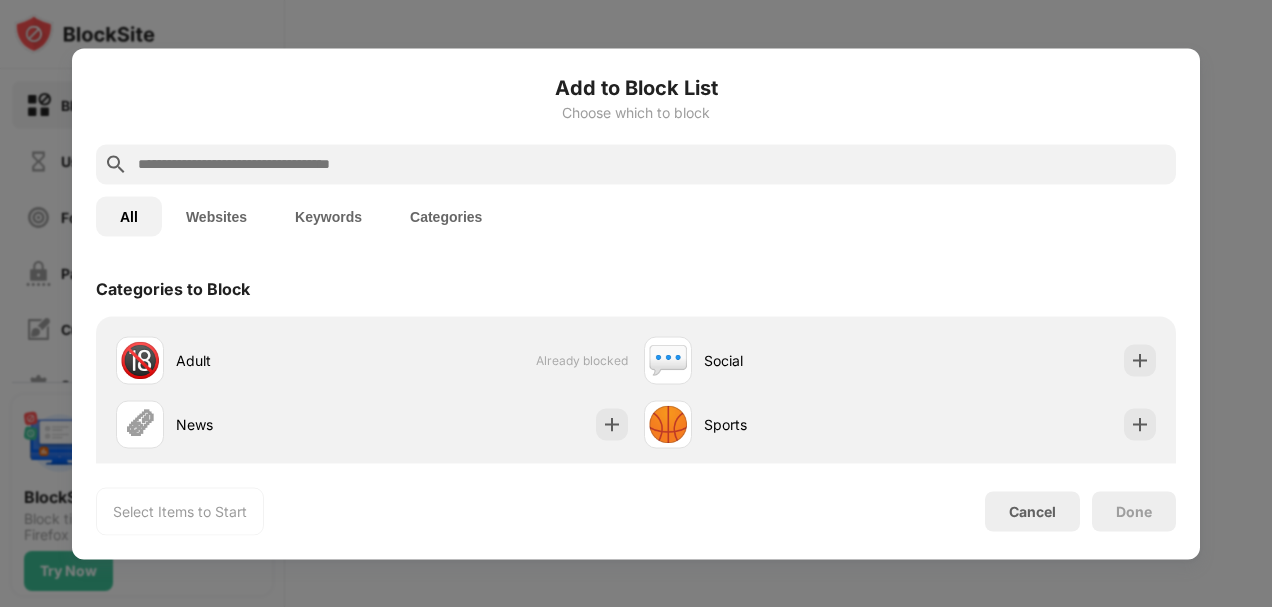 click on "All Websites Keywords Categories" at bounding box center (636, 216) 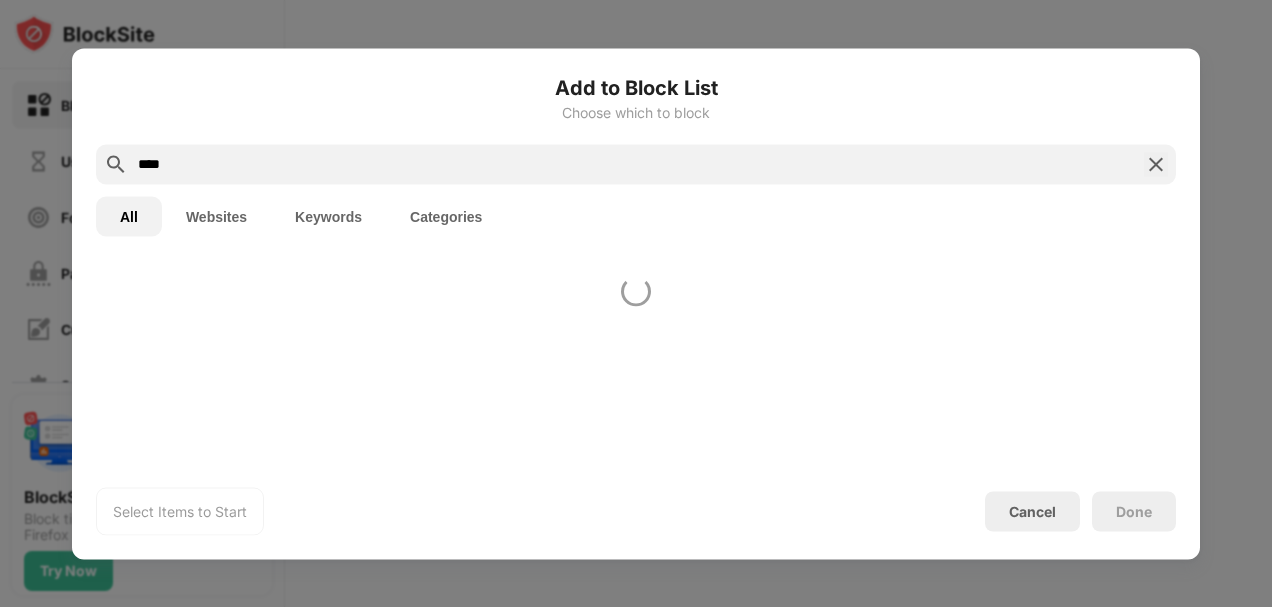 click on "Websites" at bounding box center (216, 216) 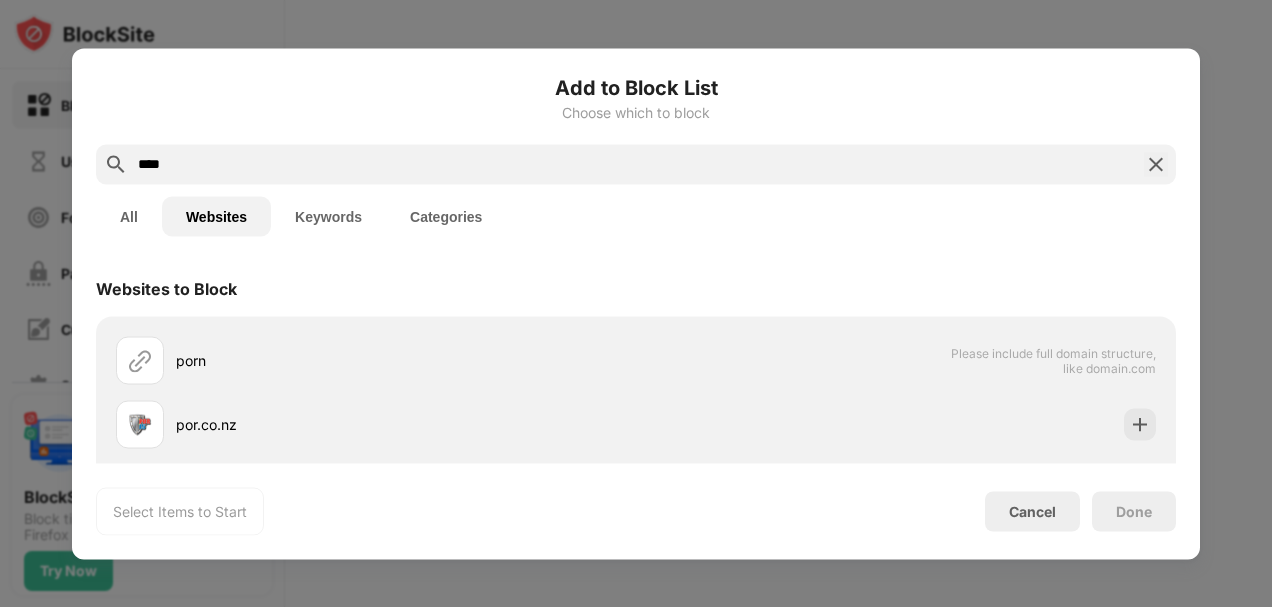 click on "****" at bounding box center (636, 164) 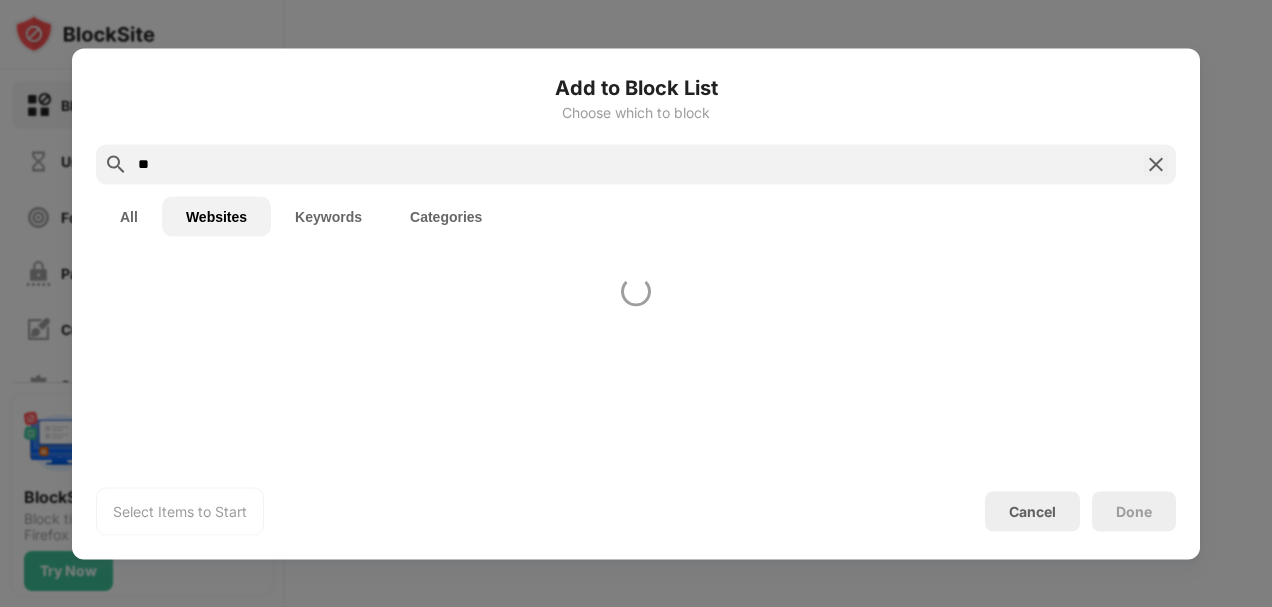 type on "*" 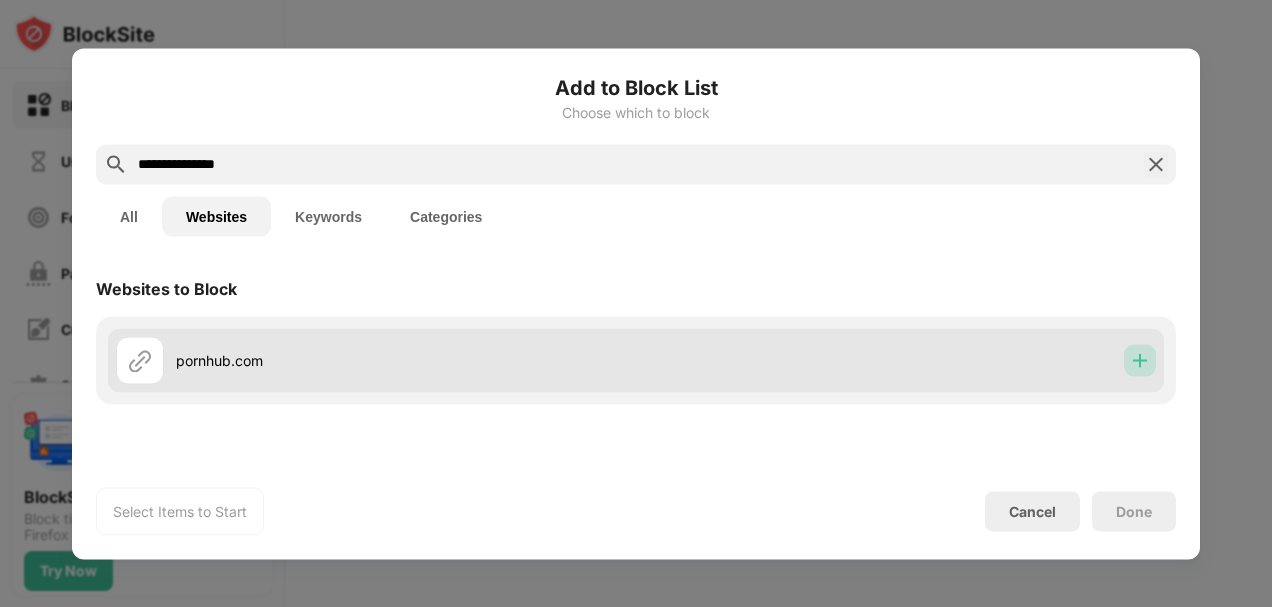 click at bounding box center [1140, 360] 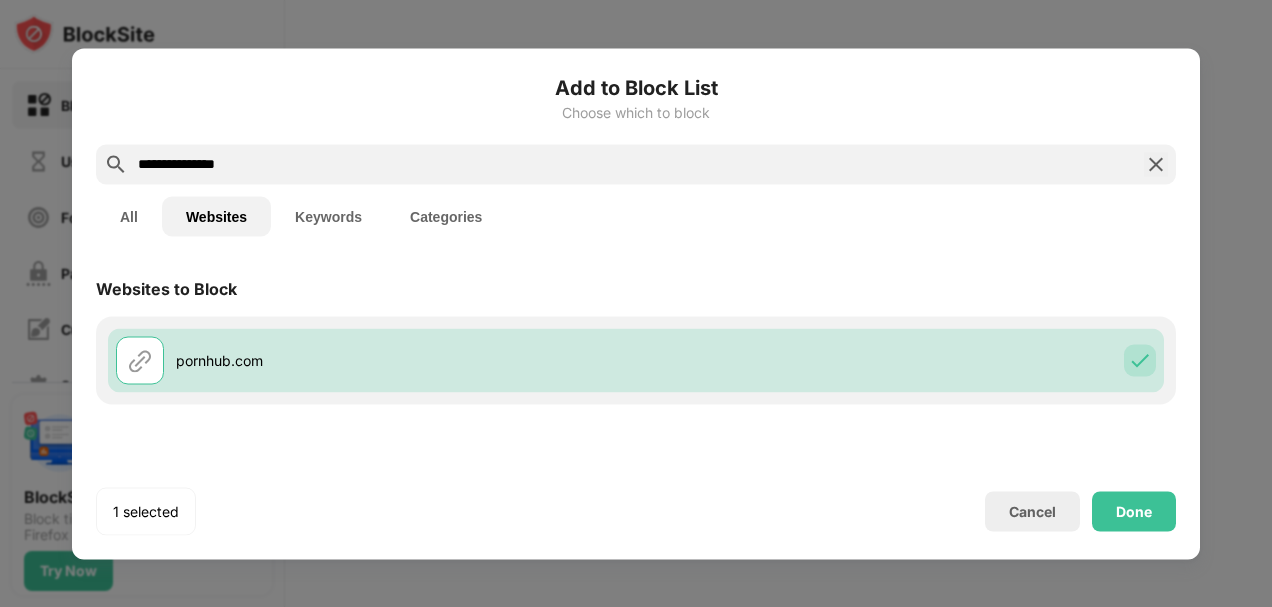 click on "**********" at bounding box center [636, 164] 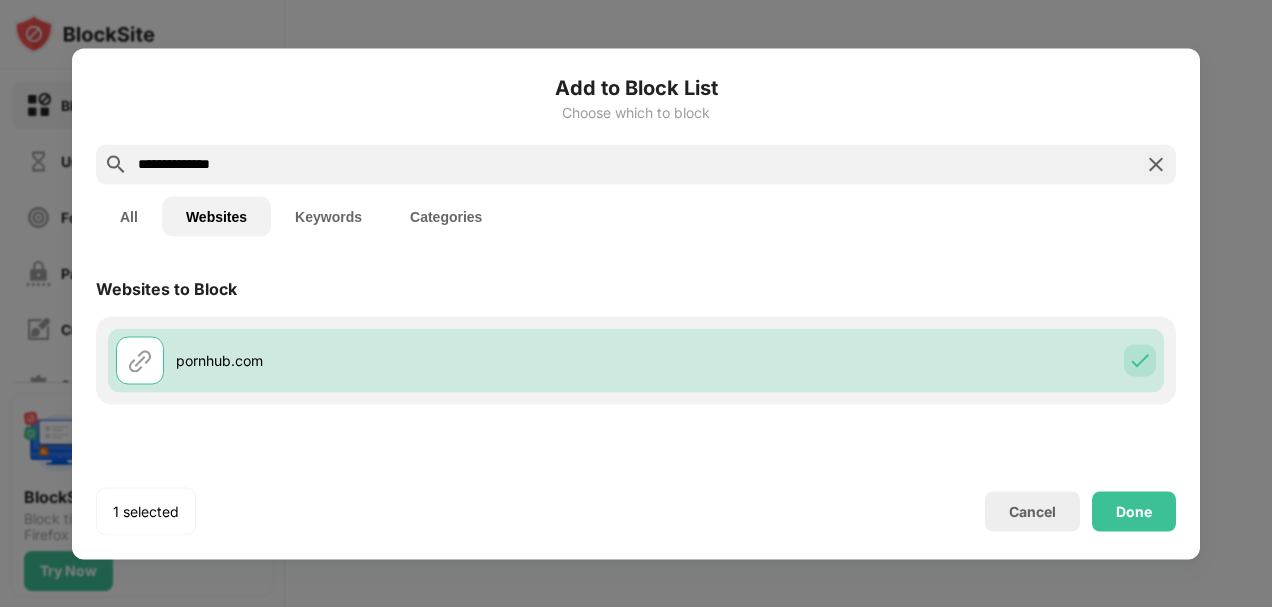 click on "**********" at bounding box center [636, 164] 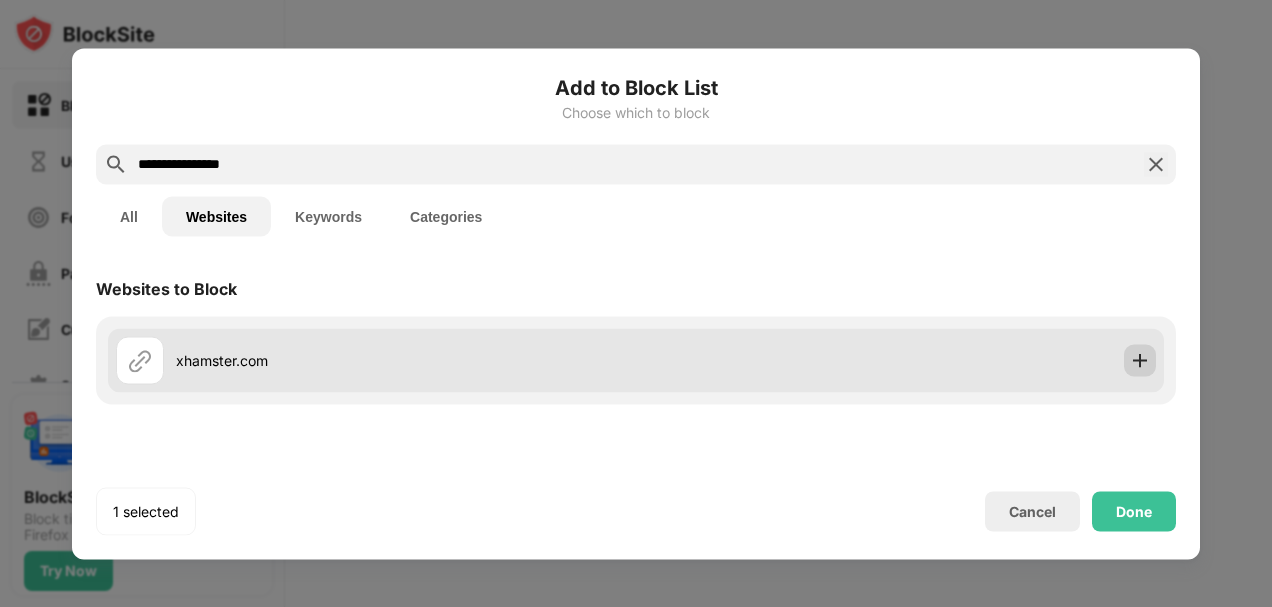 click at bounding box center [1140, 360] 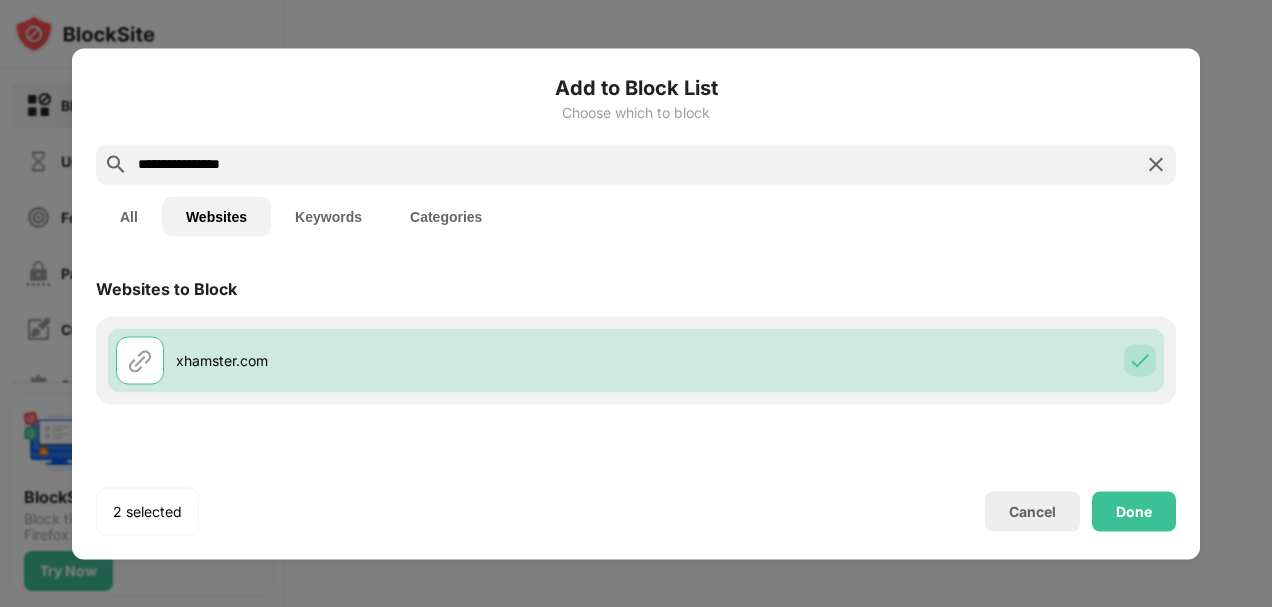 click on "**********" at bounding box center (636, 164) 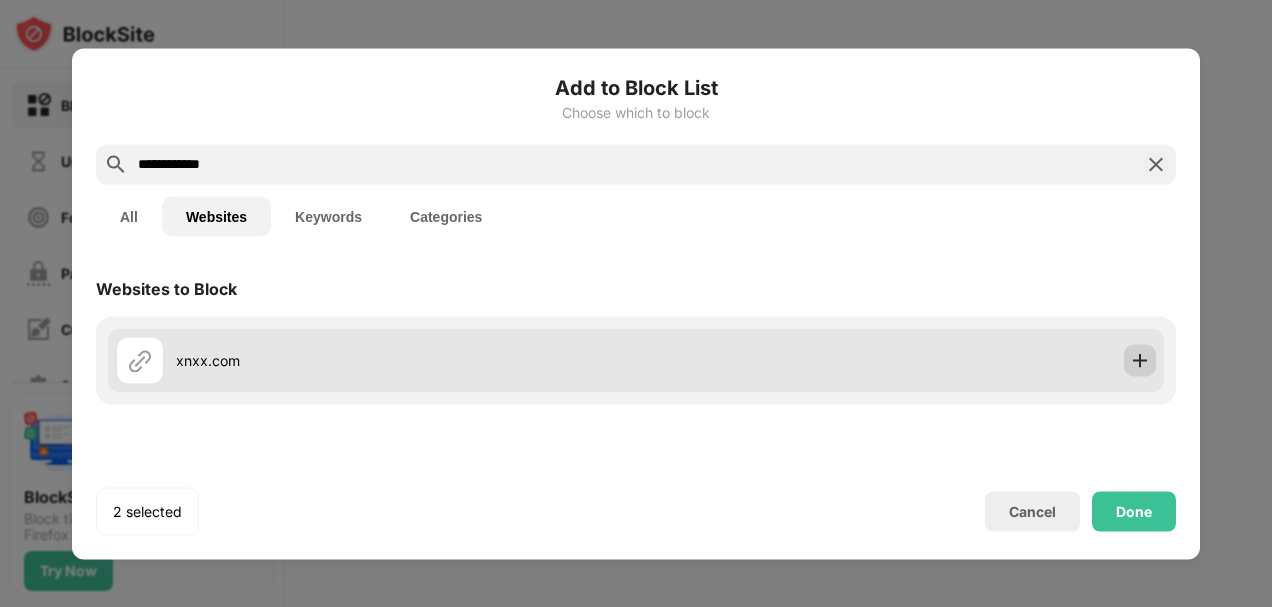 click at bounding box center [1140, 360] 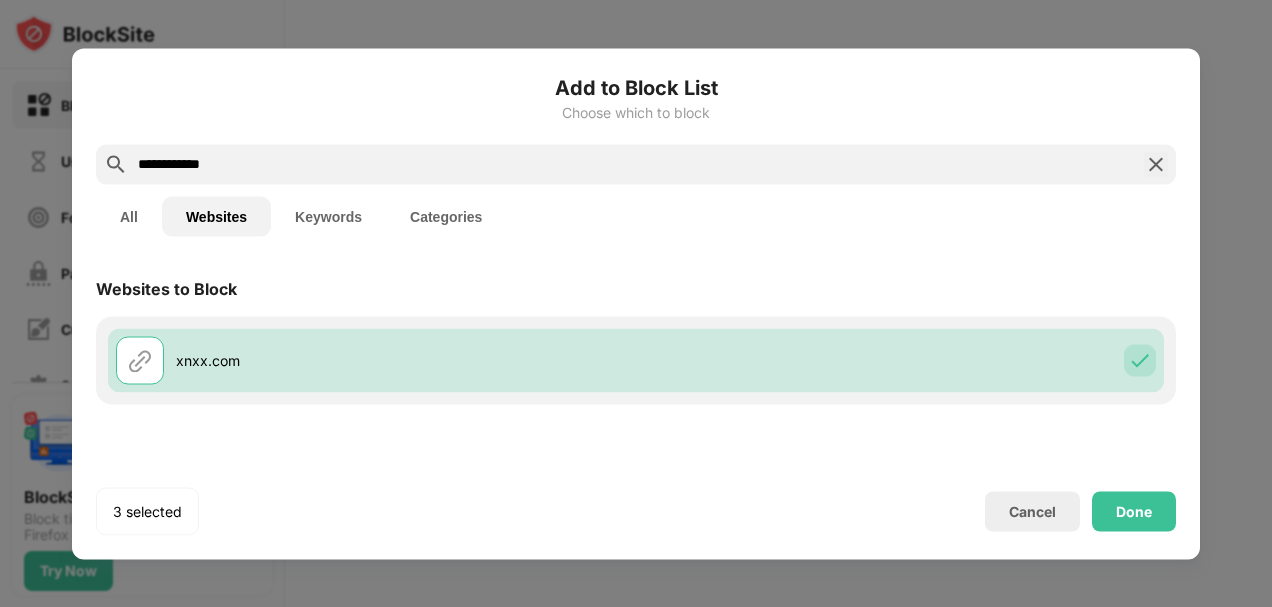 click on "Keywords" at bounding box center [328, 216] 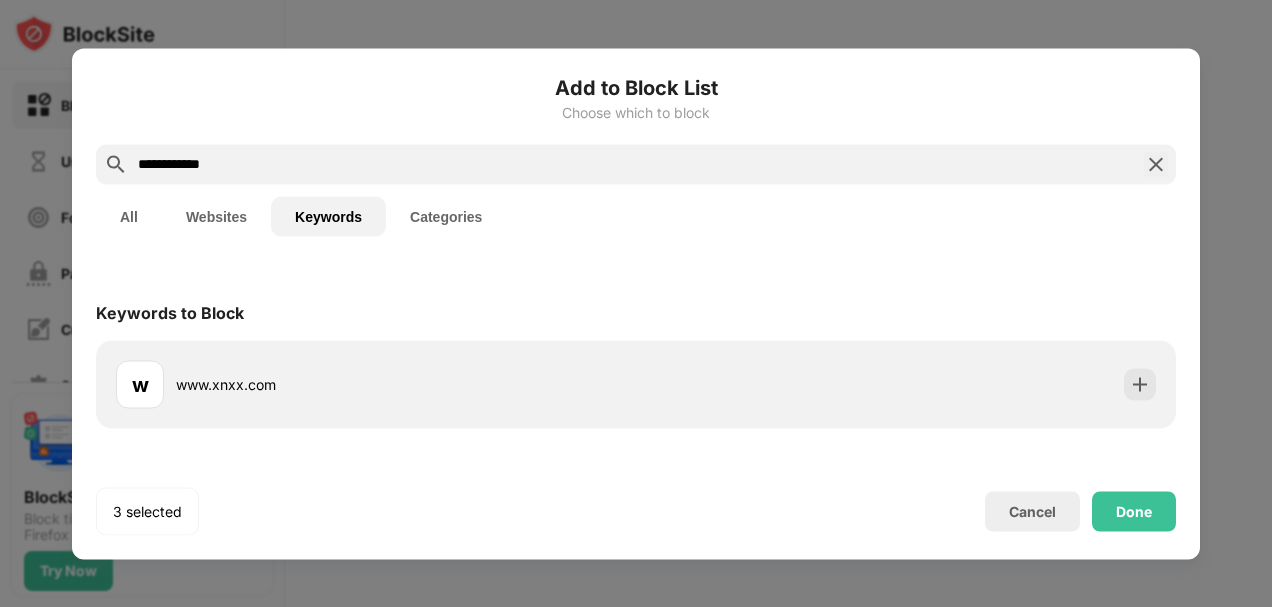 click on "**********" at bounding box center [636, 164] 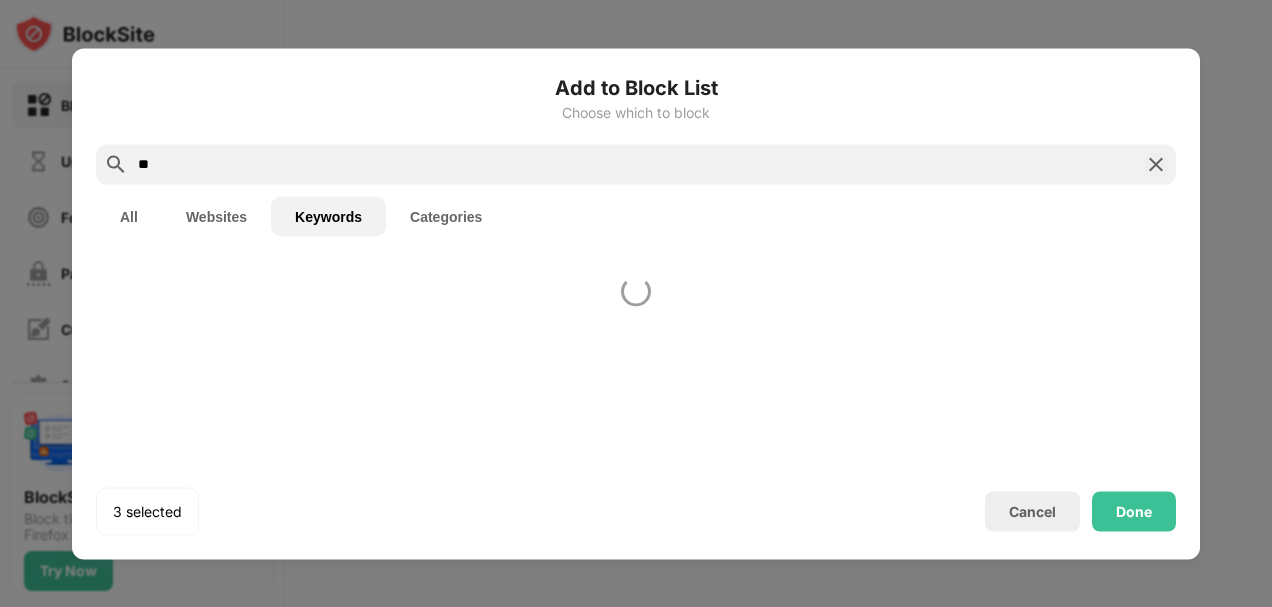 type on "*" 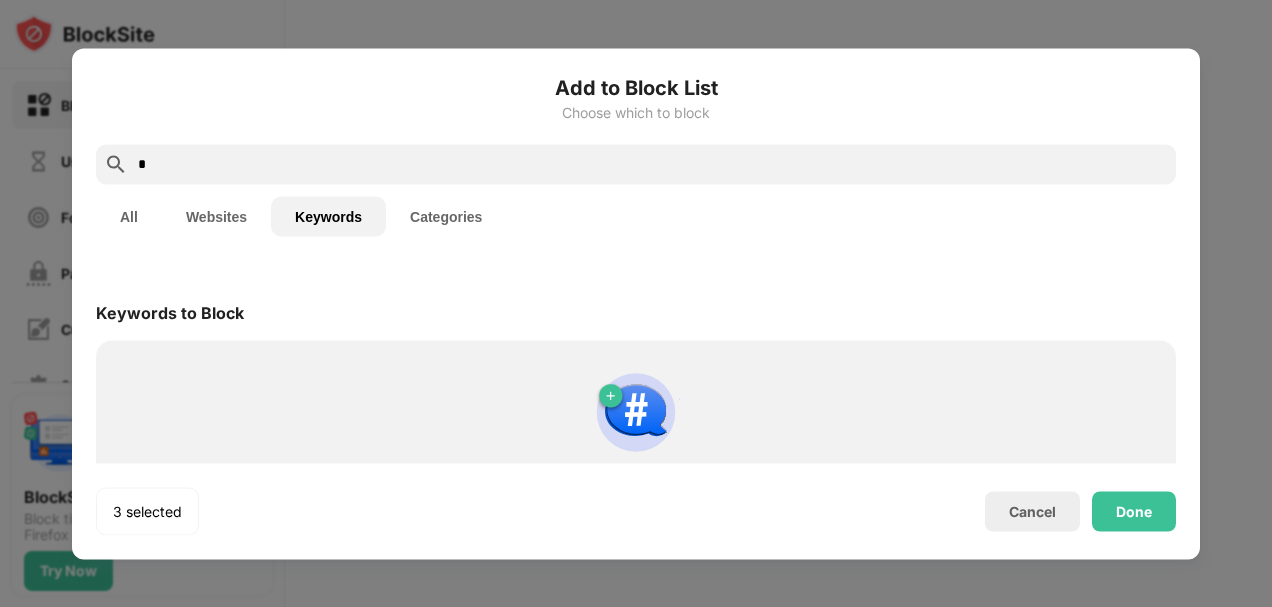click on "*" at bounding box center (652, 164) 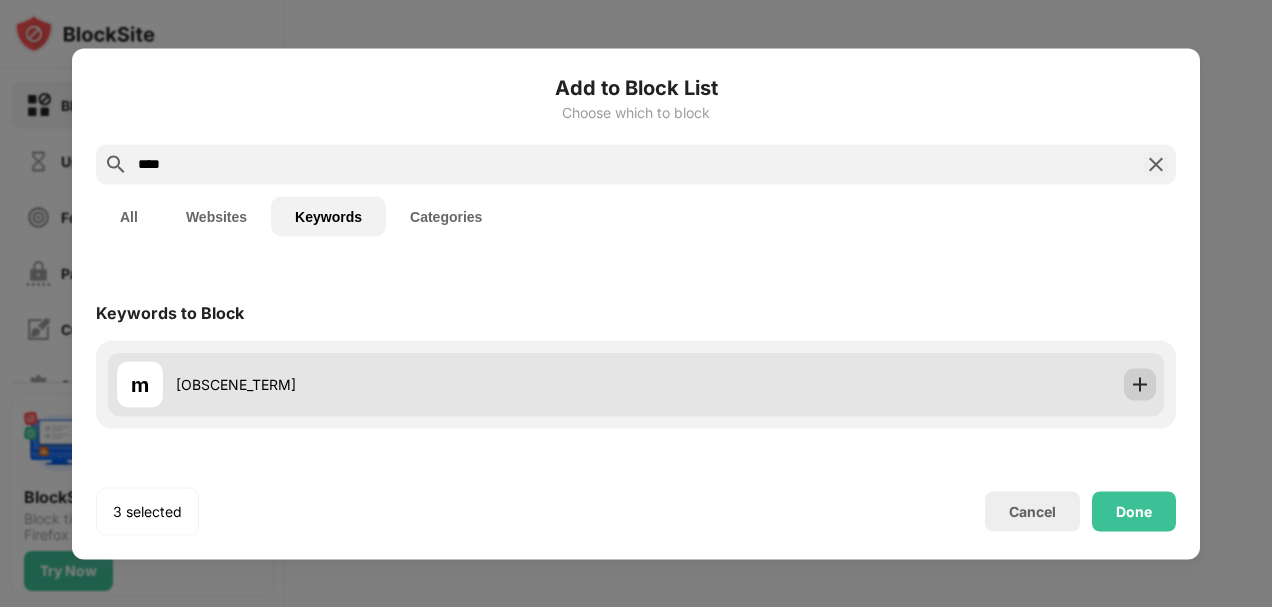 click at bounding box center [1140, 384] 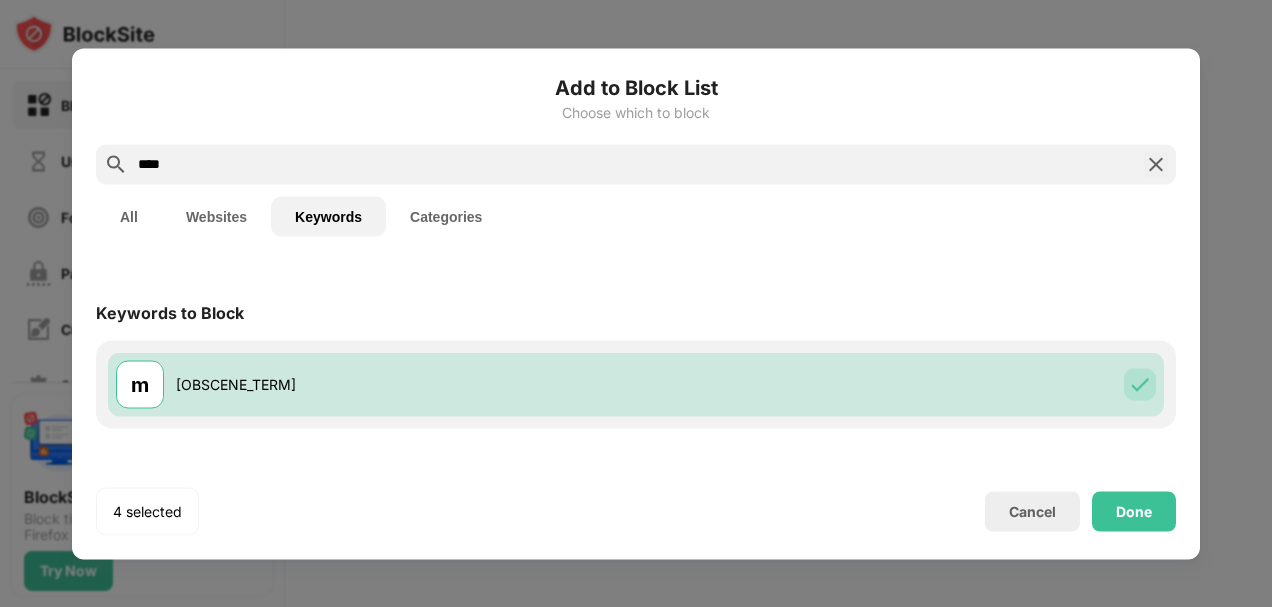 click on "****" at bounding box center (636, 164) 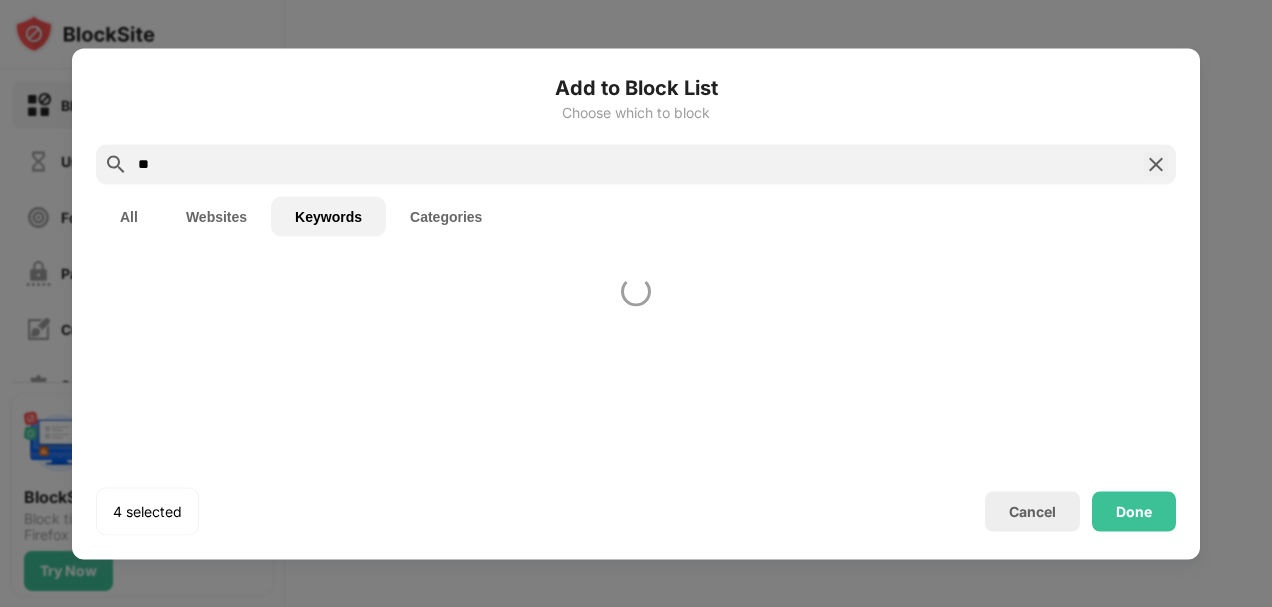 type on "*" 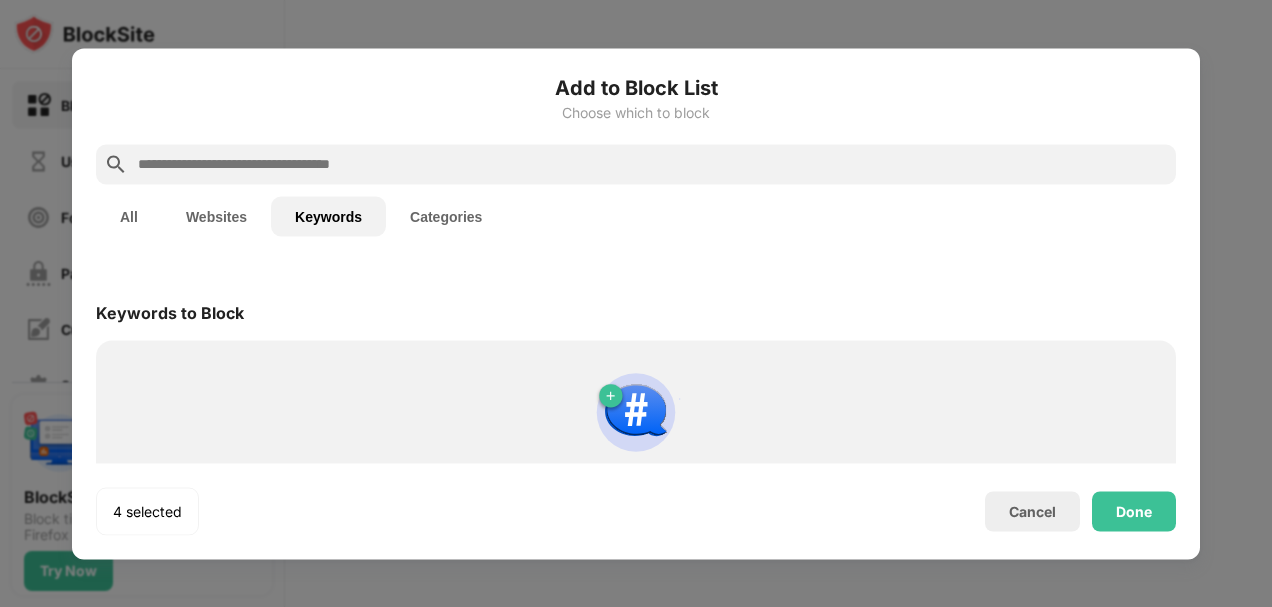 type 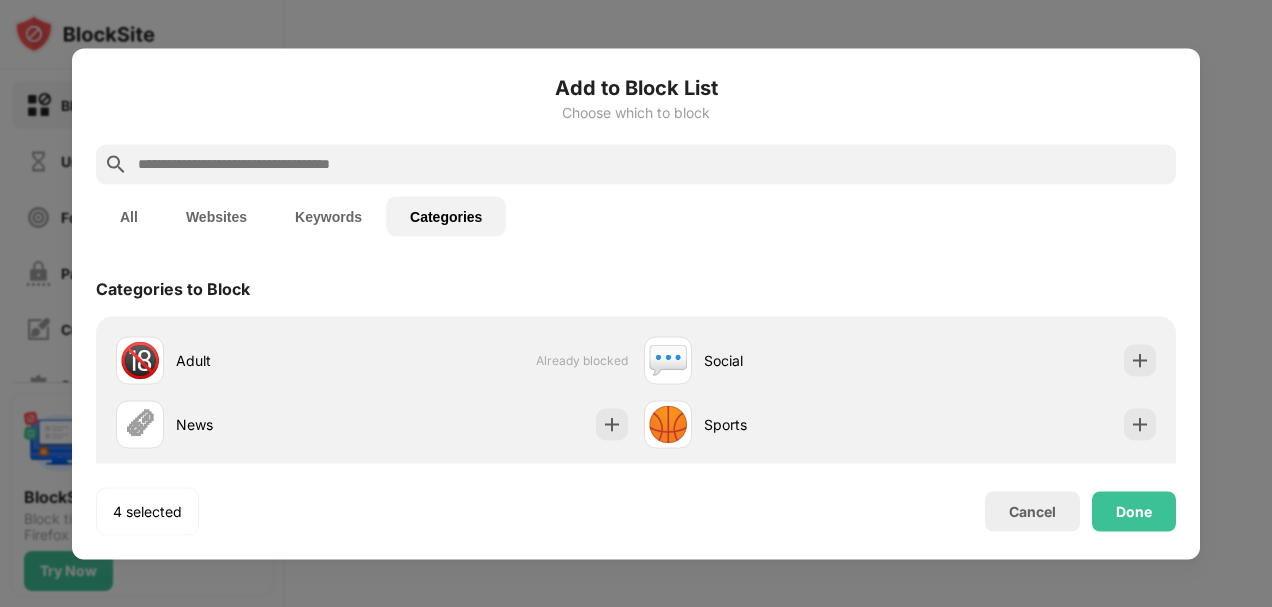 click on "Websites" at bounding box center [216, 216] 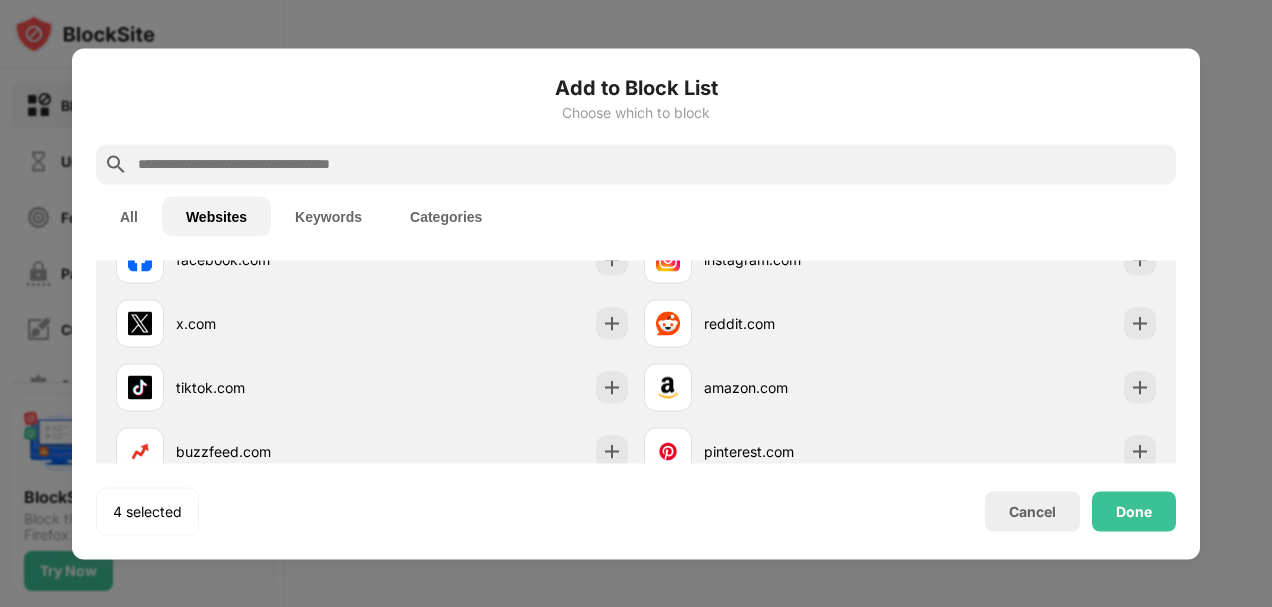 scroll, scrollTop: 160, scrollLeft: 0, axis: vertical 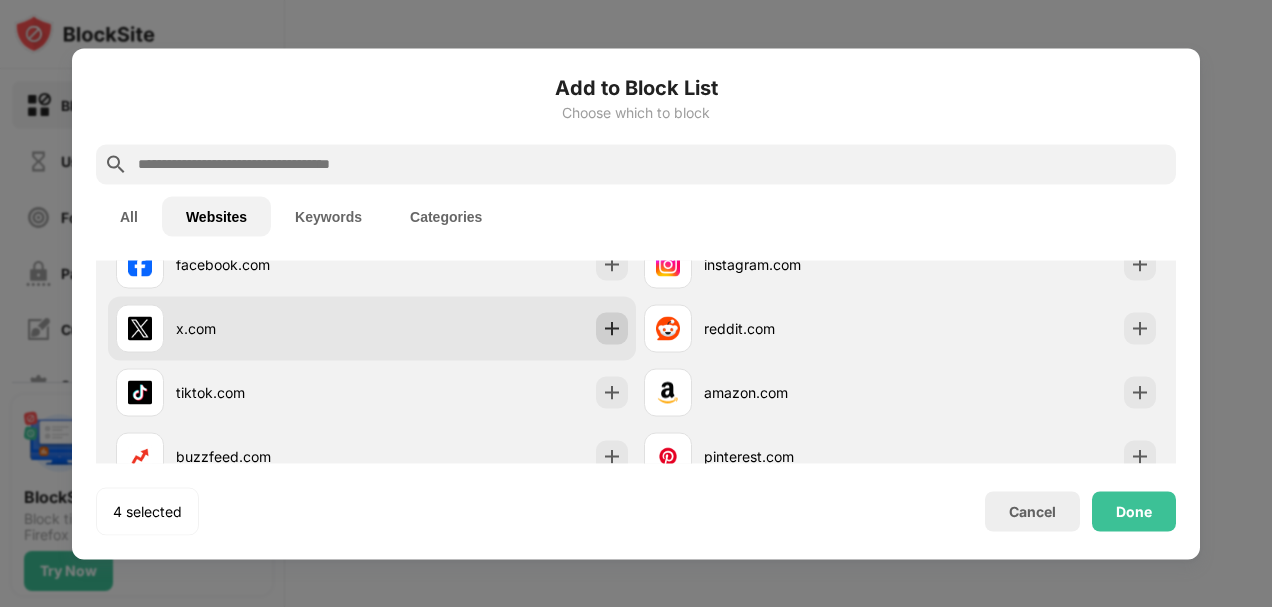 click at bounding box center (612, 328) 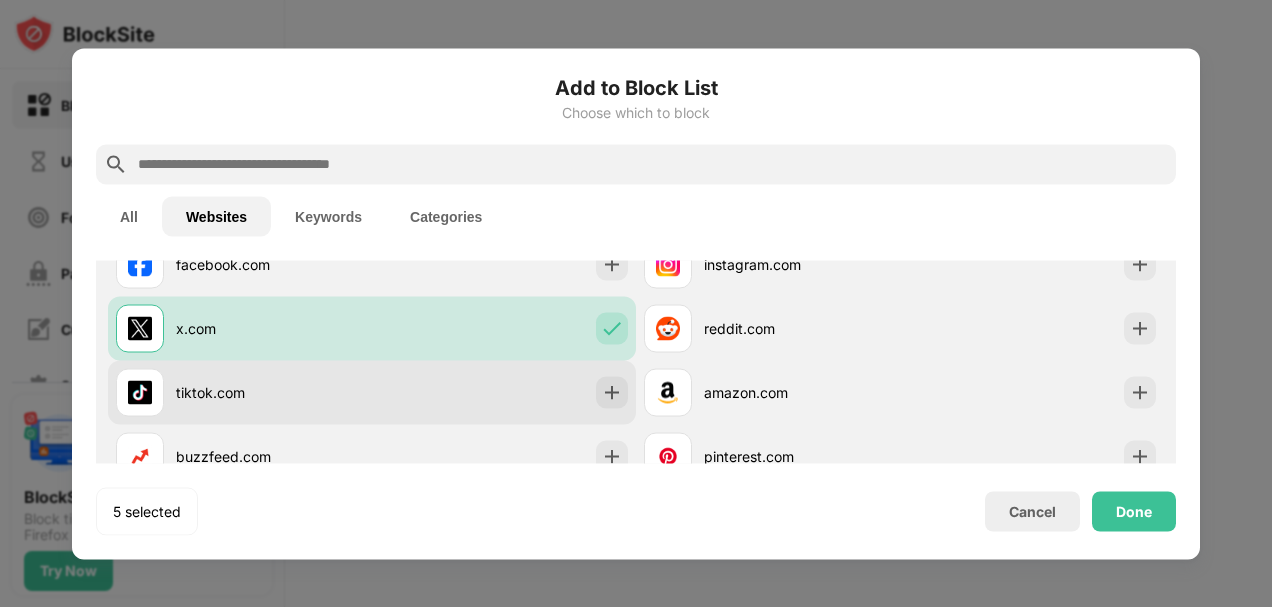 scroll, scrollTop: 196, scrollLeft: 0, axis: vertical 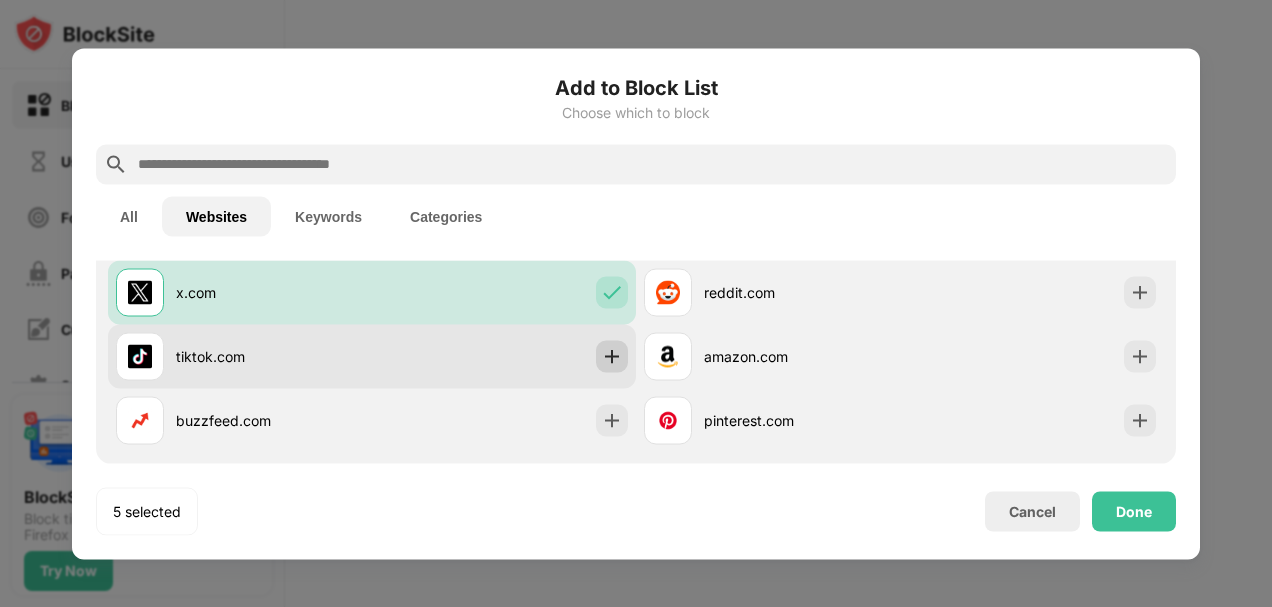 click at bounding box center (612, 356) 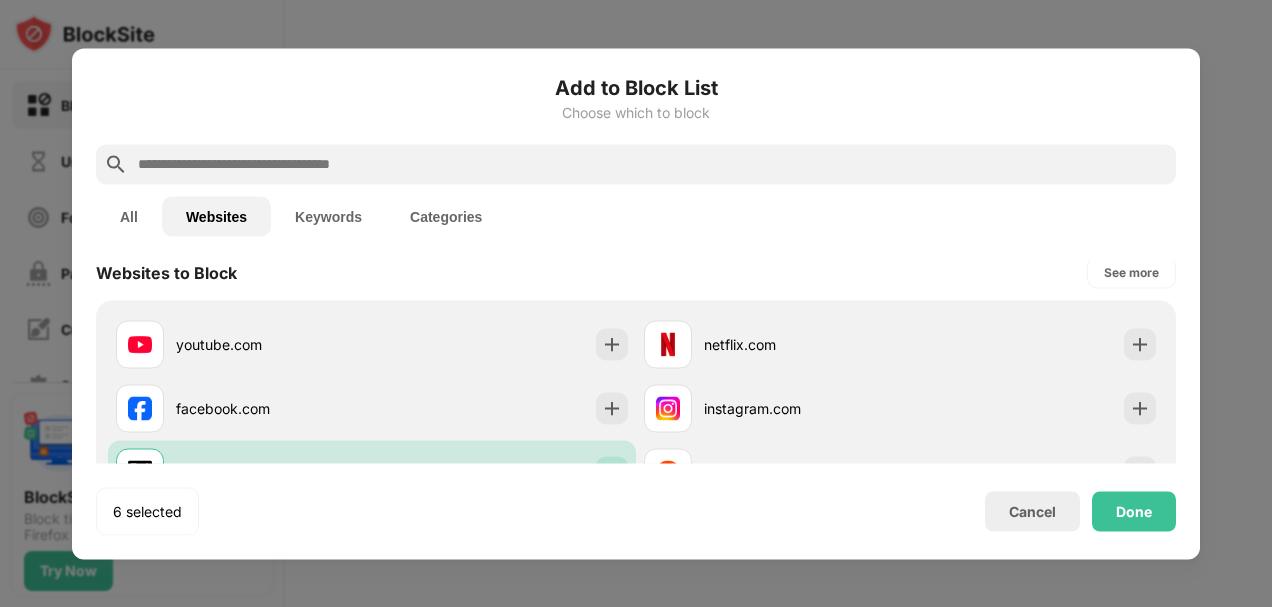 scroll, scrollTop: 0, scrollLeft: 0, axis: both 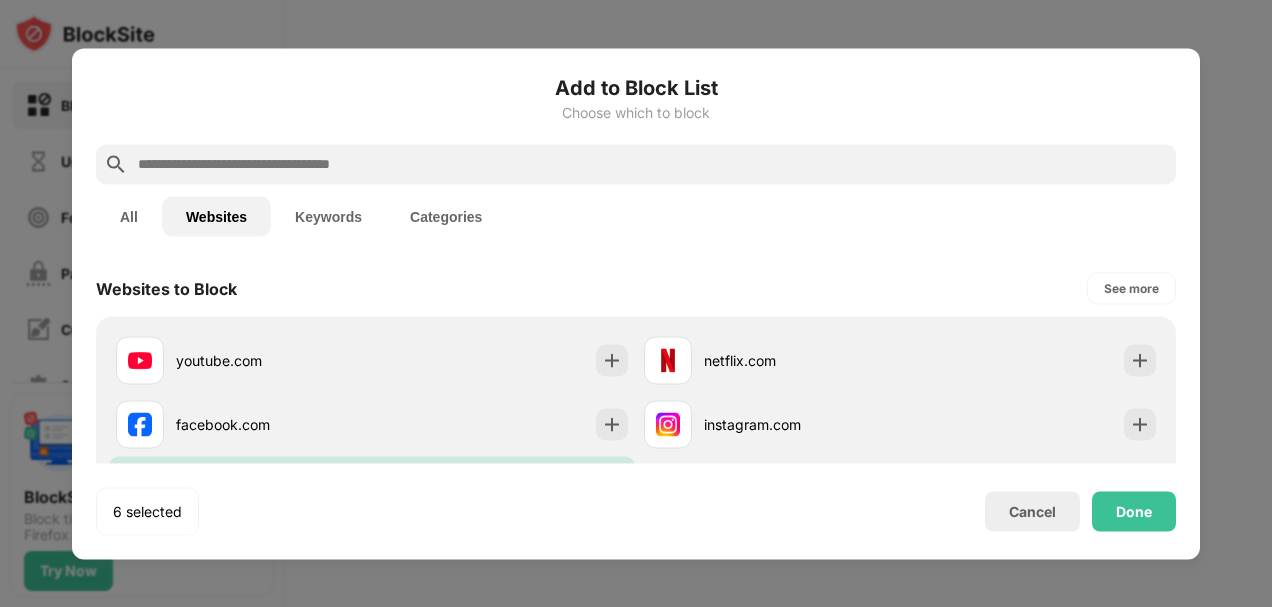 click at bounding box center [652, 164] 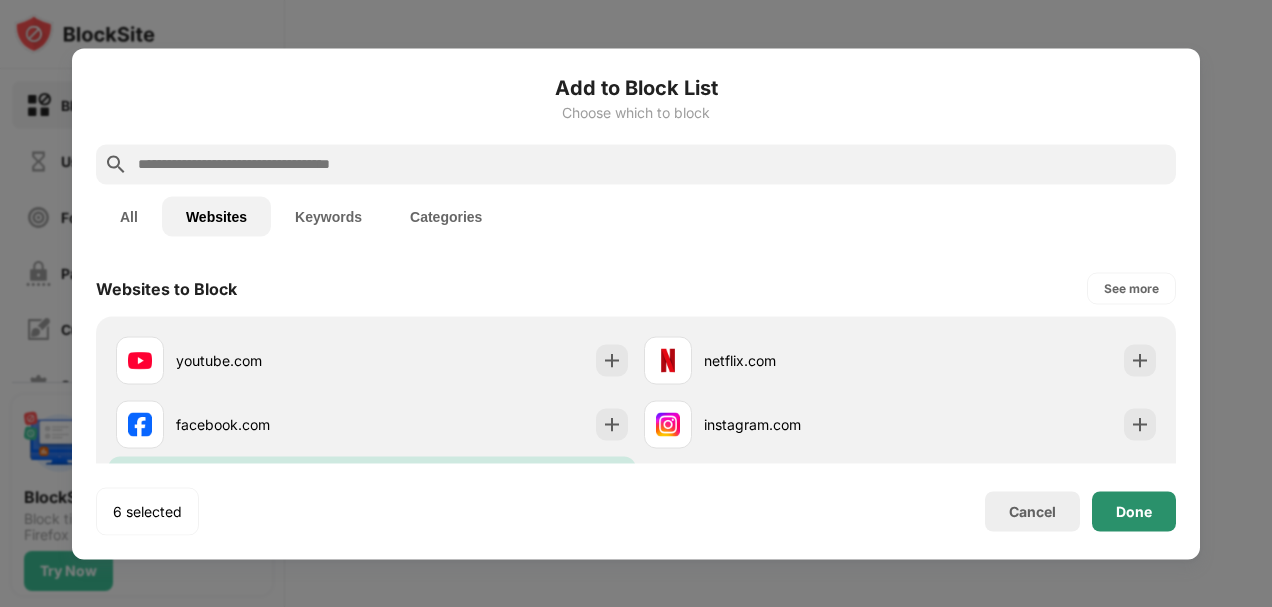 click on "Done" at bounding box center (1134, 511) 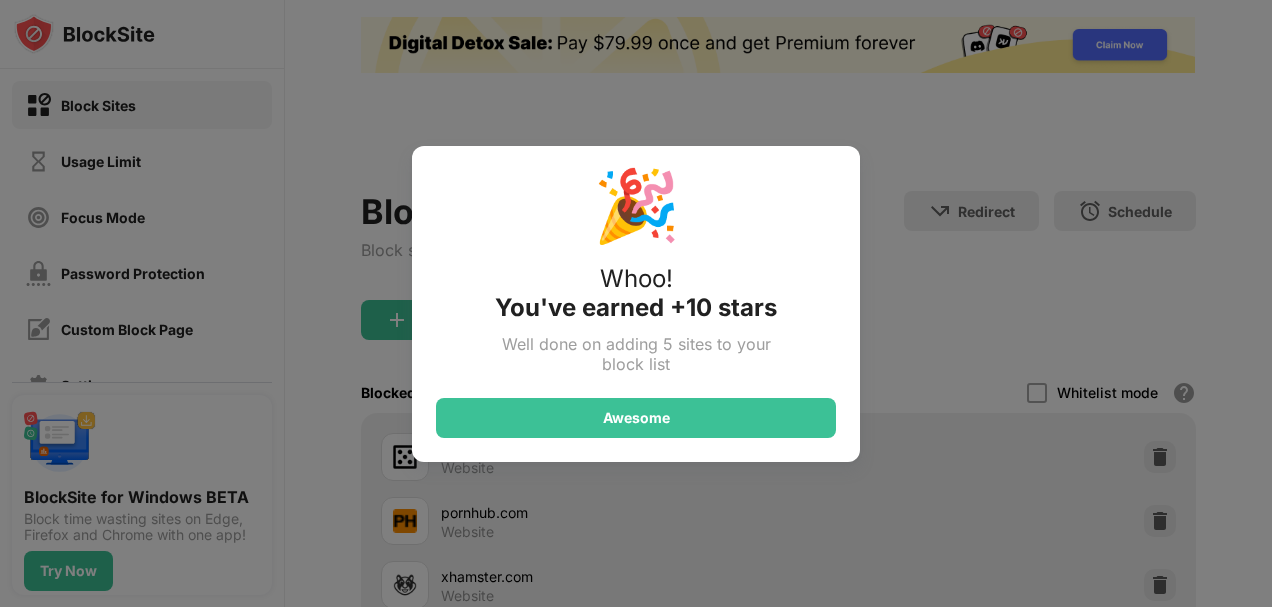 scroll, scrollTop: 110, scrollLeft: 0, axis: vertical 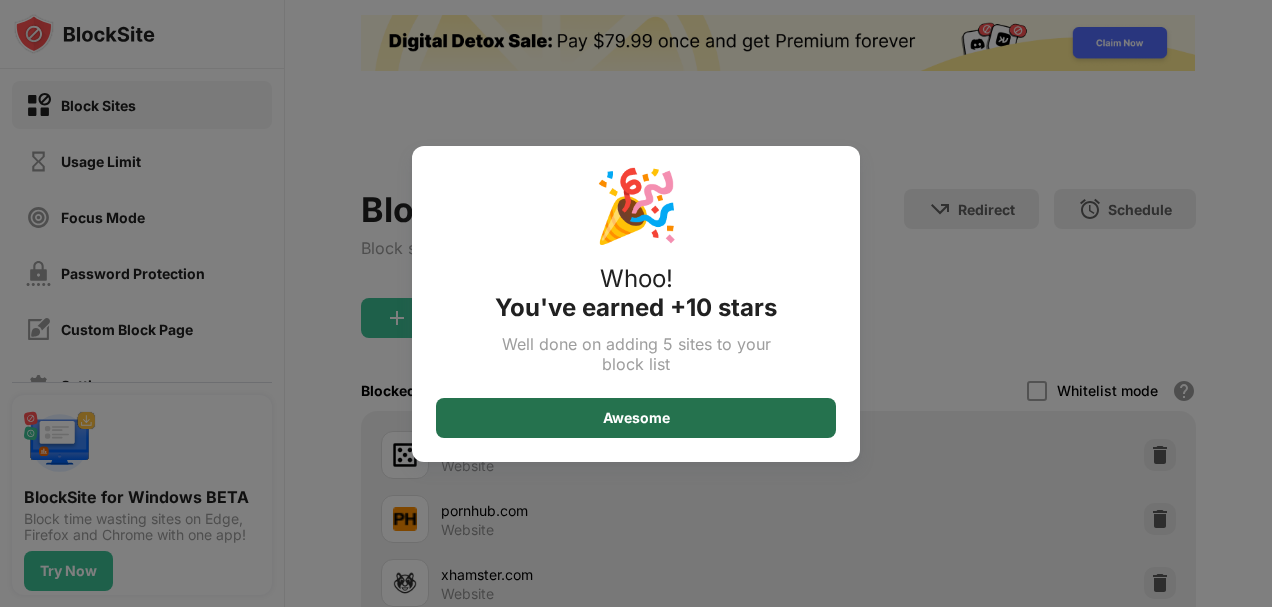 click on "Awesome" at bounding box center [636, 418] 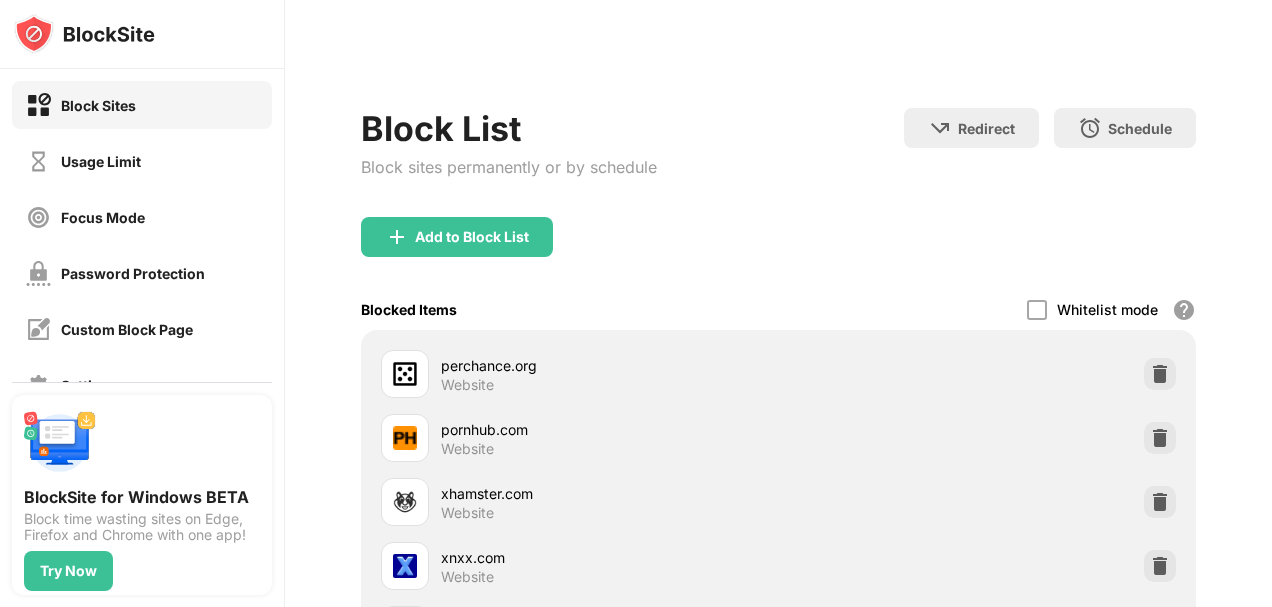 scroll, scrollTop: 188, scrollLeft: 0, axis: vertical 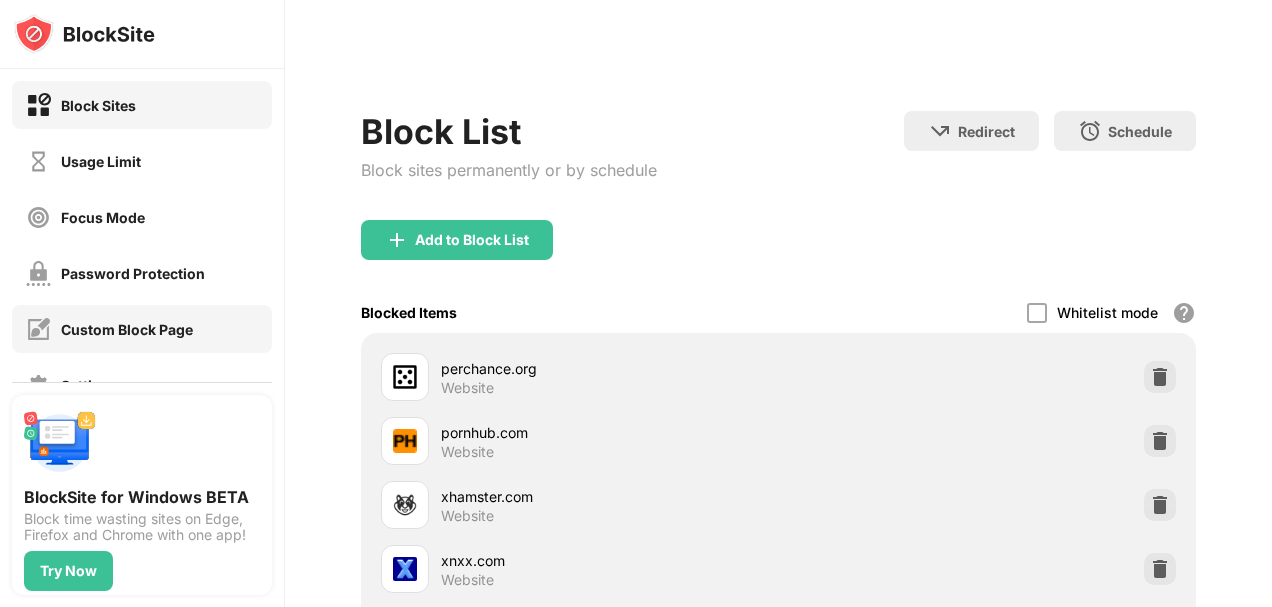 click on "Custom Block Page" at bounding box center [142, 329] 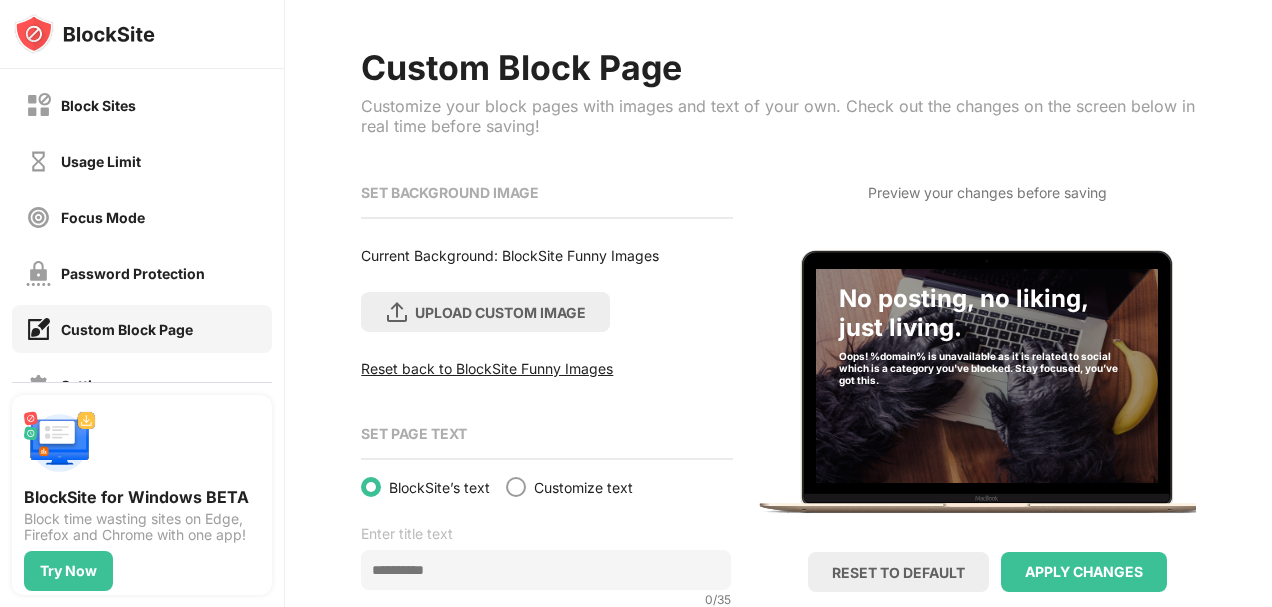 scroll, scrollTop: 0, scrollLeft: 0, axis: both 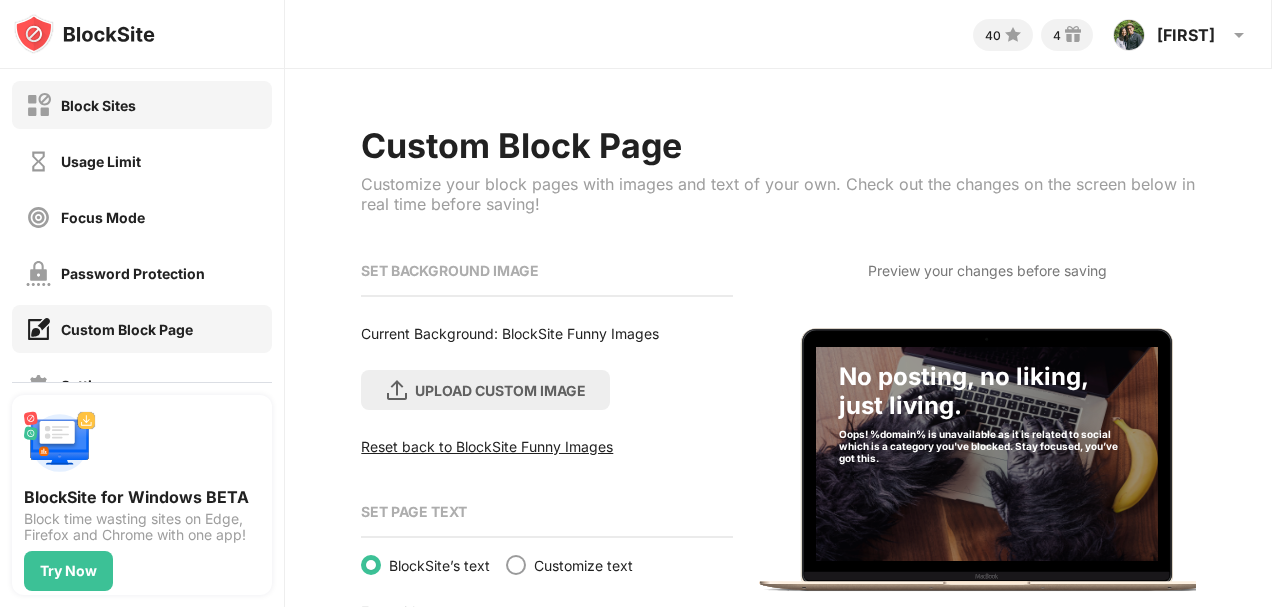 click on "Block Sites" at bounding box center [142, 105] 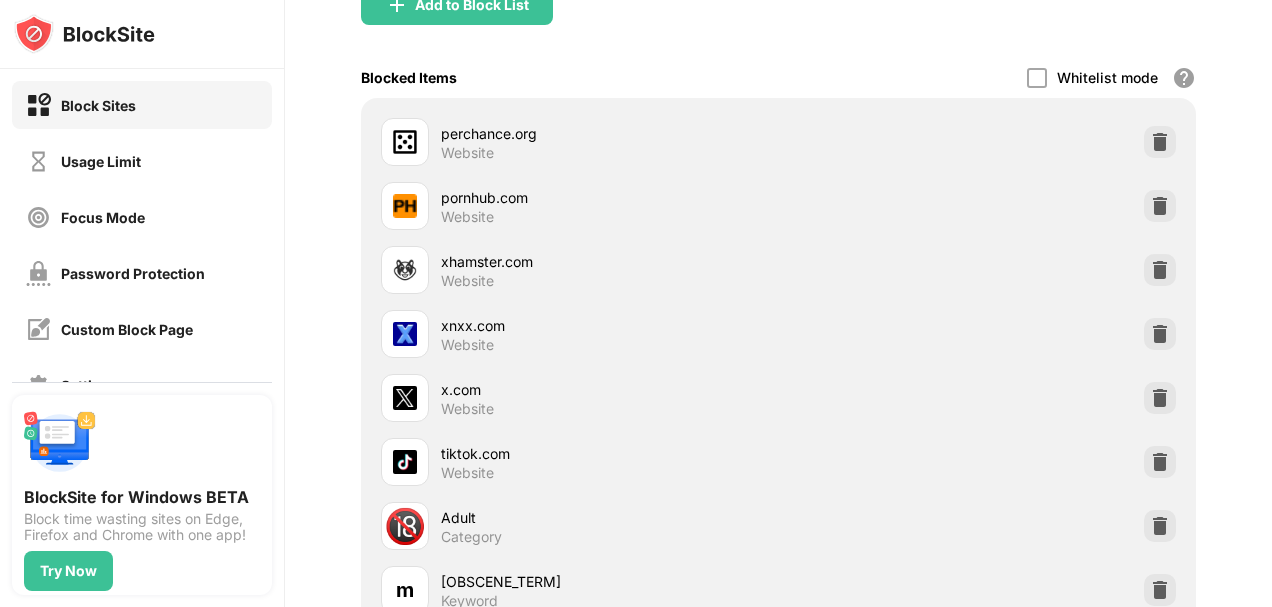 scroll, scrollTop: 102, scrollLeft: 0, axis: vertical 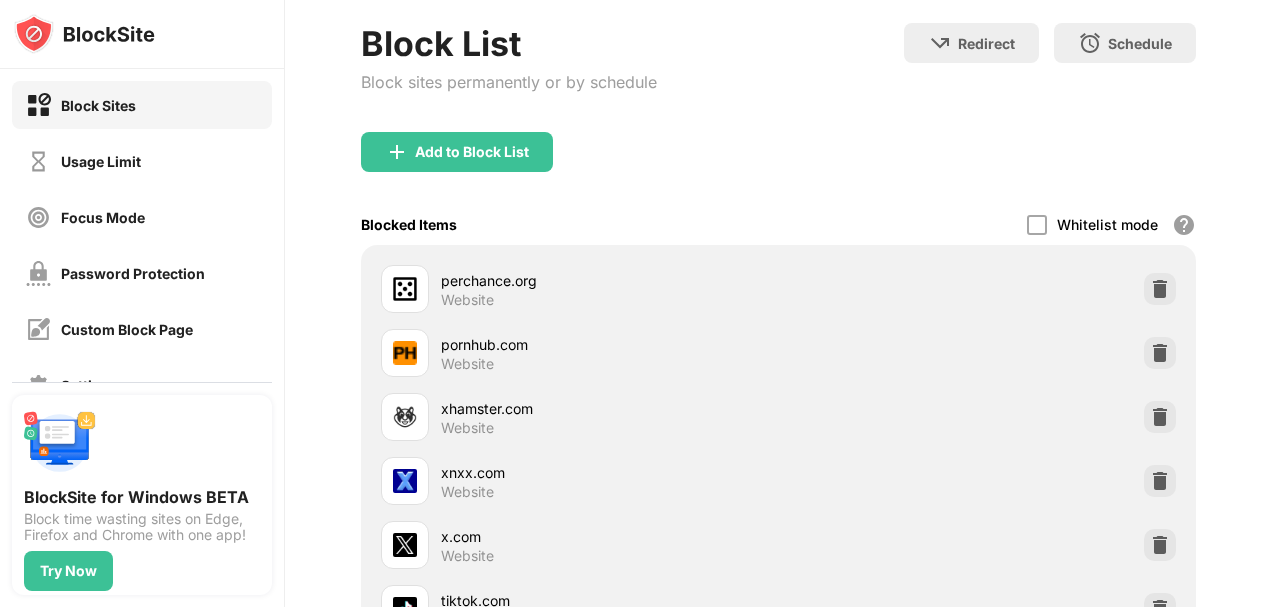 drag, startPoint x: 495, startPoint y: 279, endPoint x: 488, endPoint y: 287, distance: 10.630146 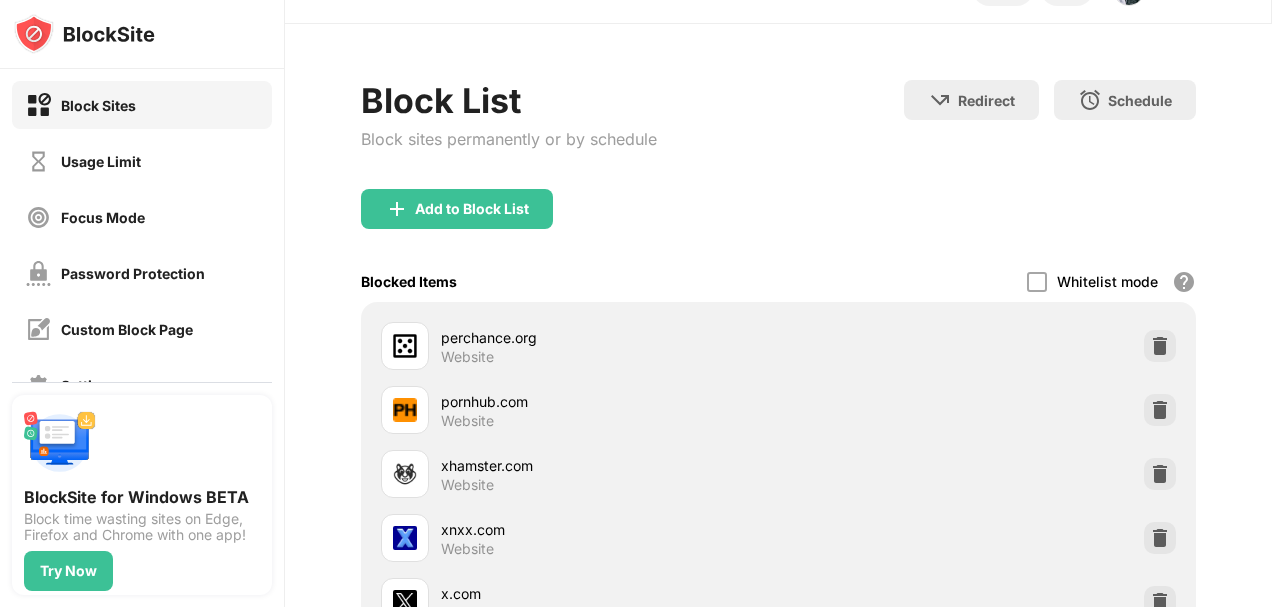 scroll, scrollTop: 2, scrollLeft: 0, axis: vertical 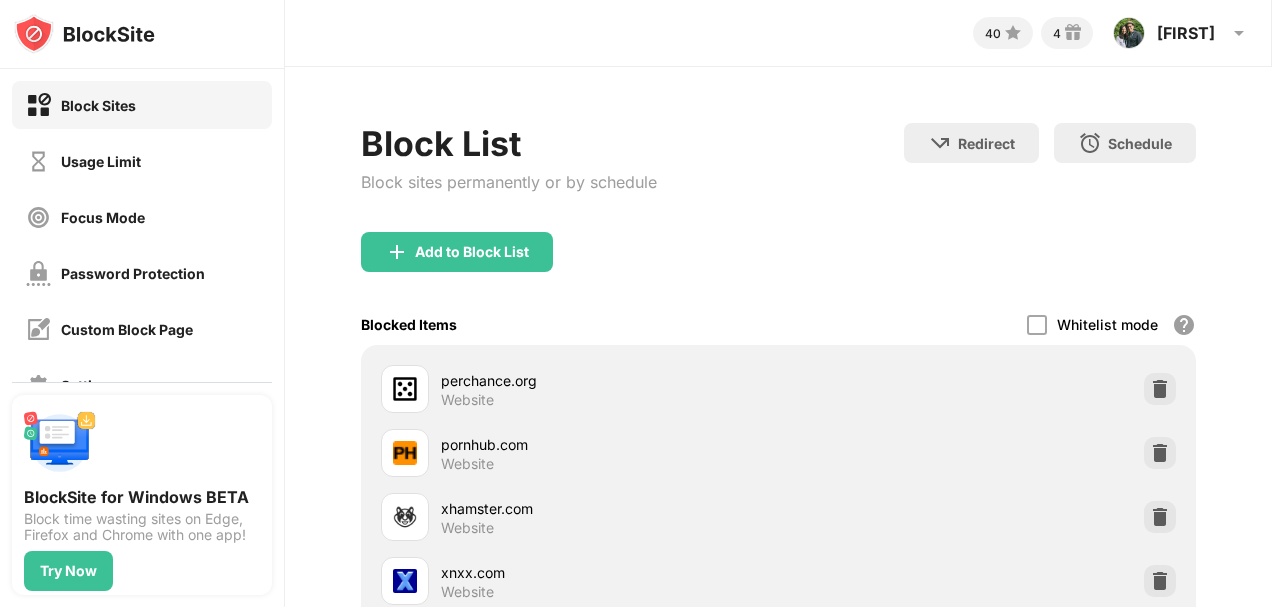 click on "Add to Block List" at bounding box center [778, 268] 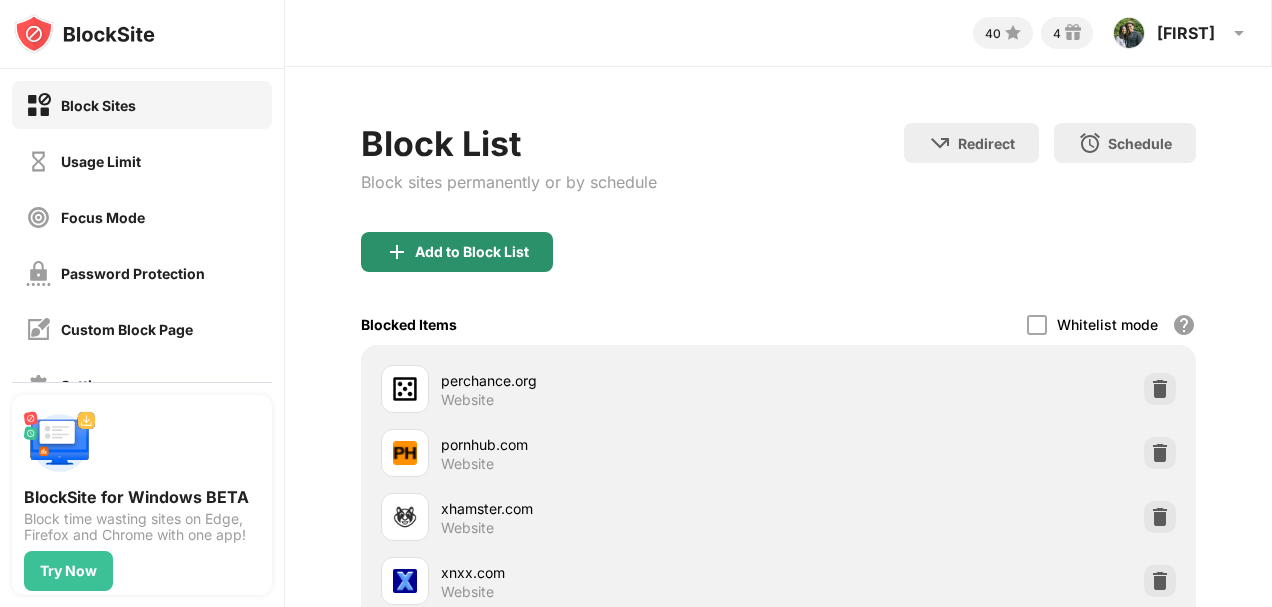 click on "Add to Block List" at bounding box center (457, 252) 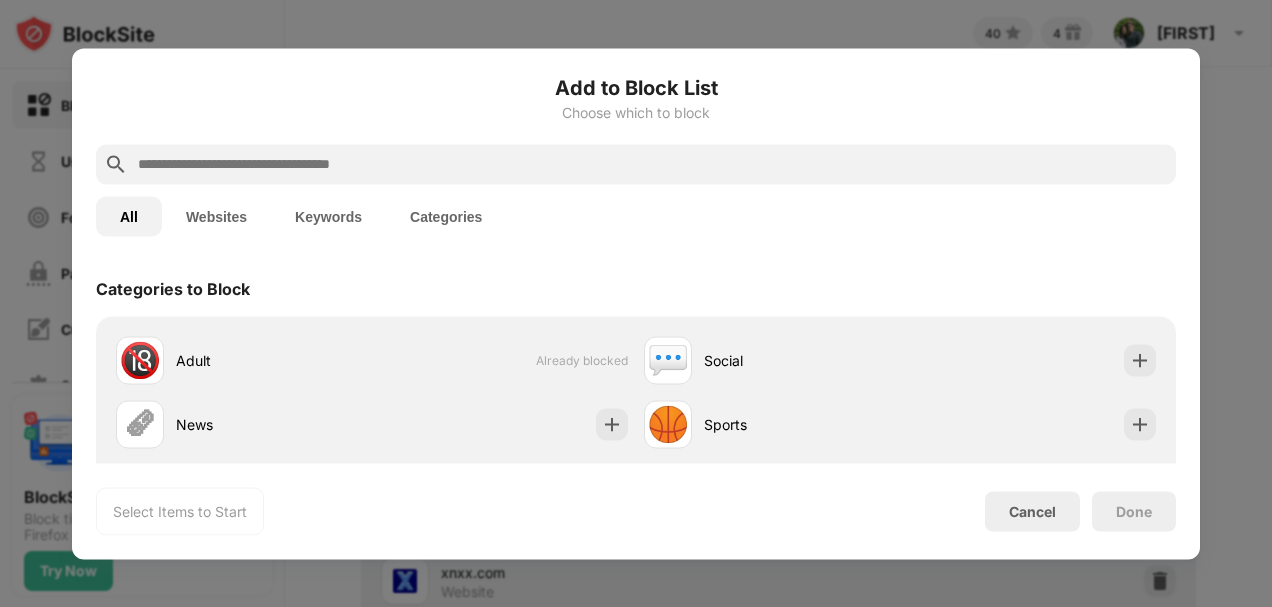 click at bounding box center (652, 164) 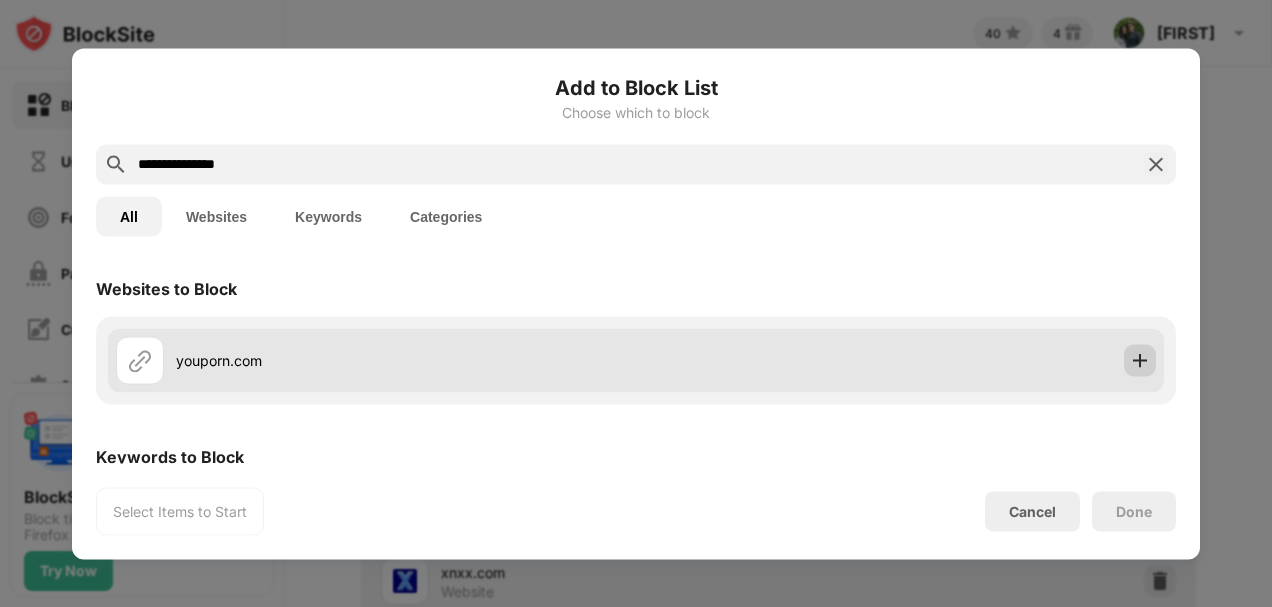 click at bounding box center (1140, 360) 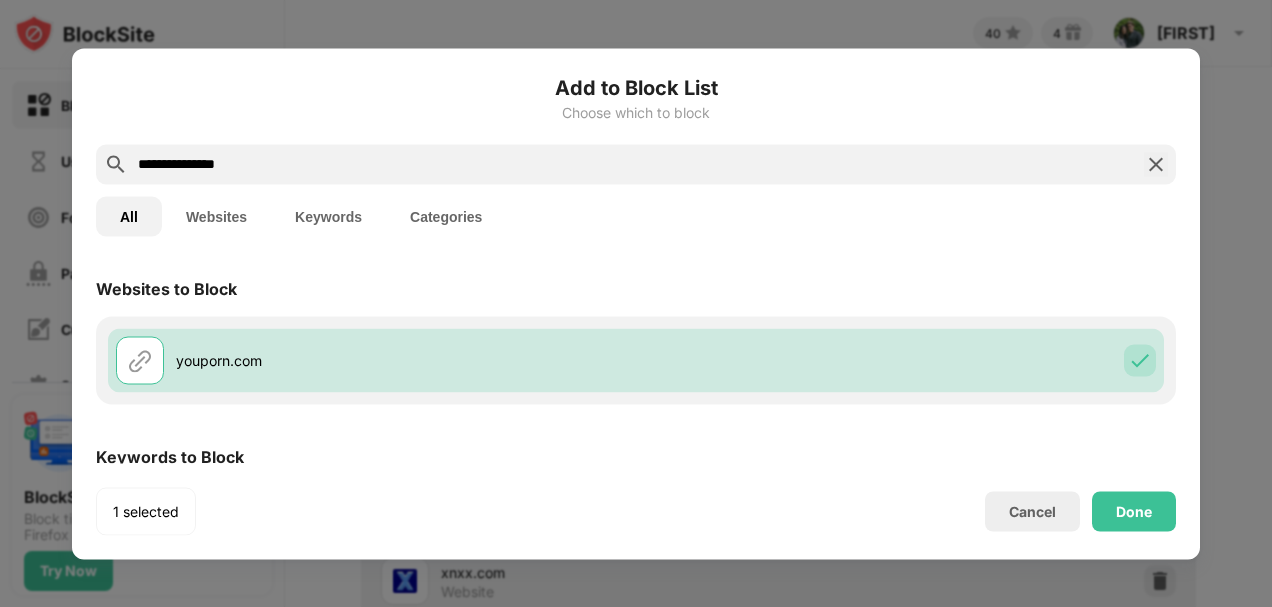 click on "**********" at bounding box center (636, 164) 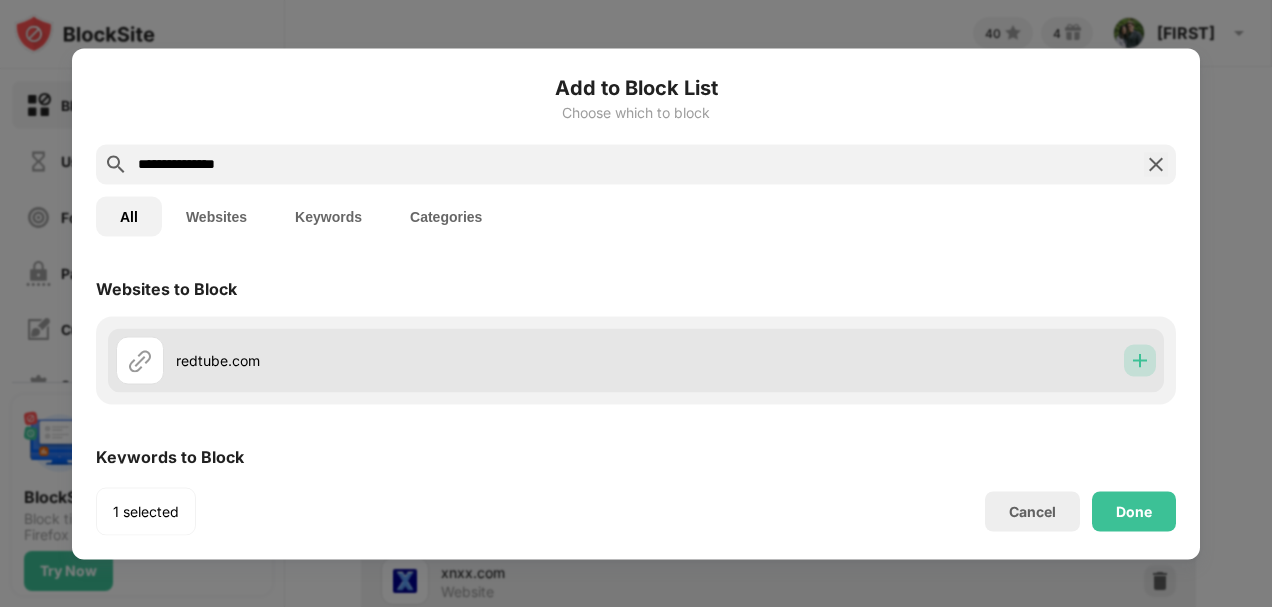 click at bounding box center [1140, 360] 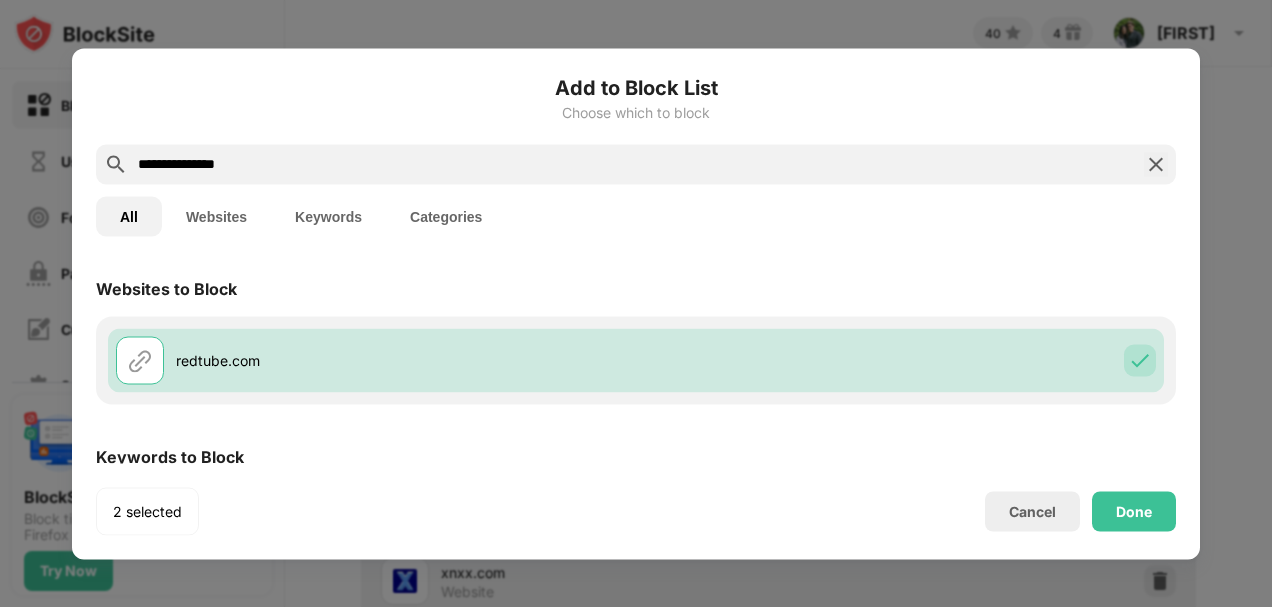 click on "**********" at bounding box center [636, 164] 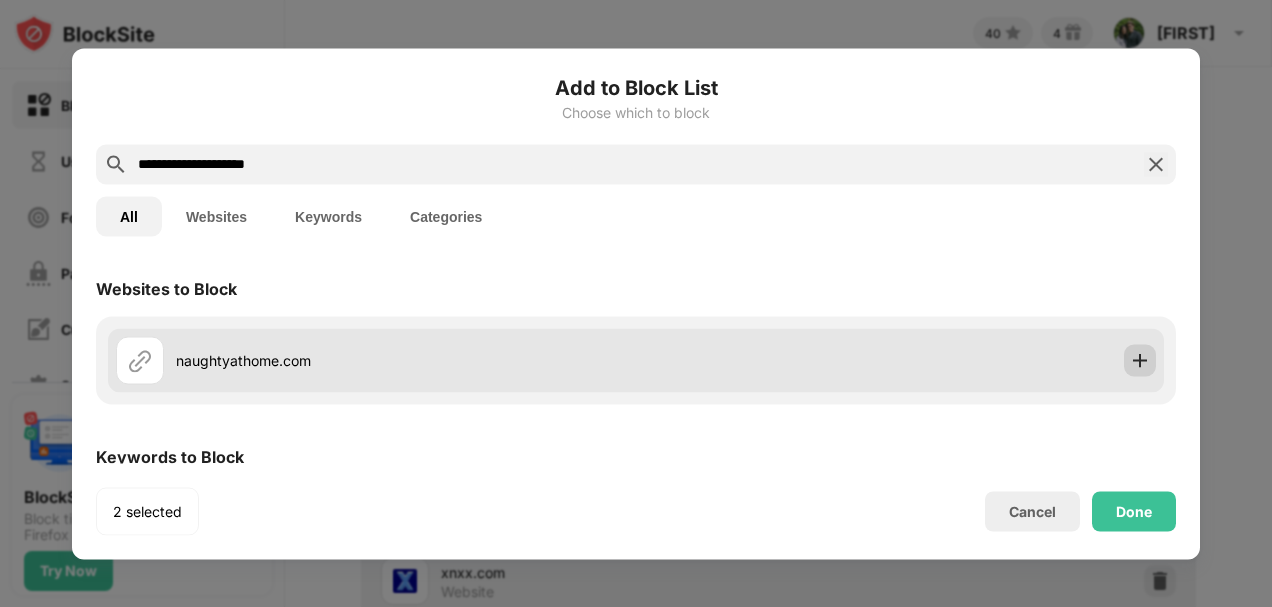 click at bounding box center [1140, 360] 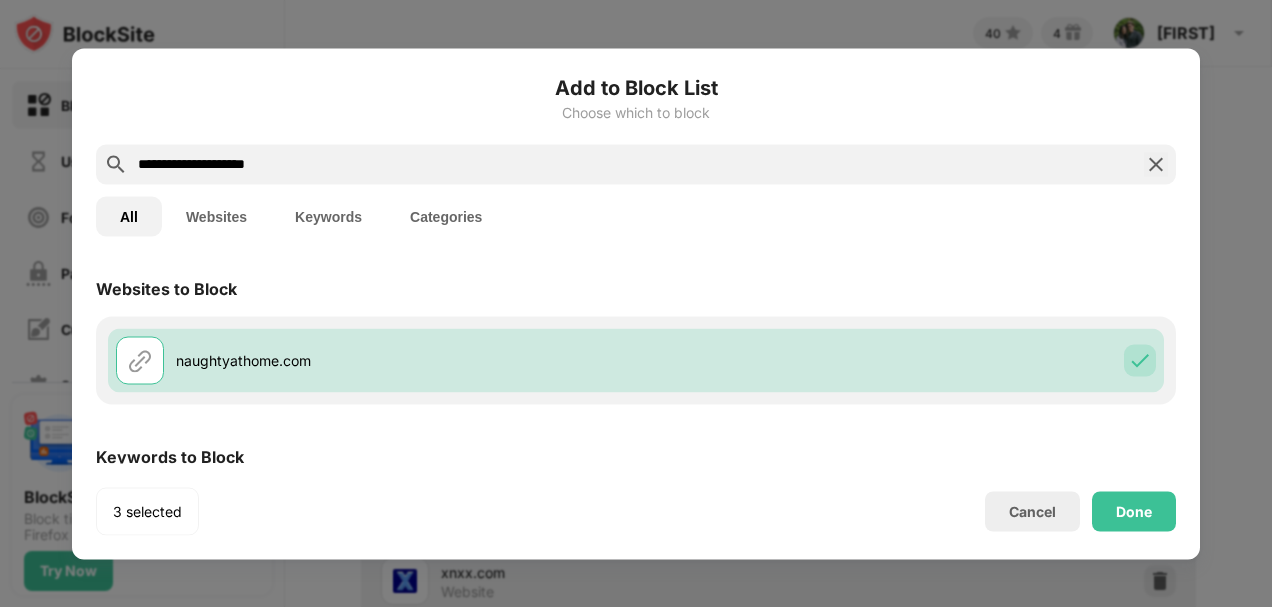 click on "**********" at bounding box center (636, 164) 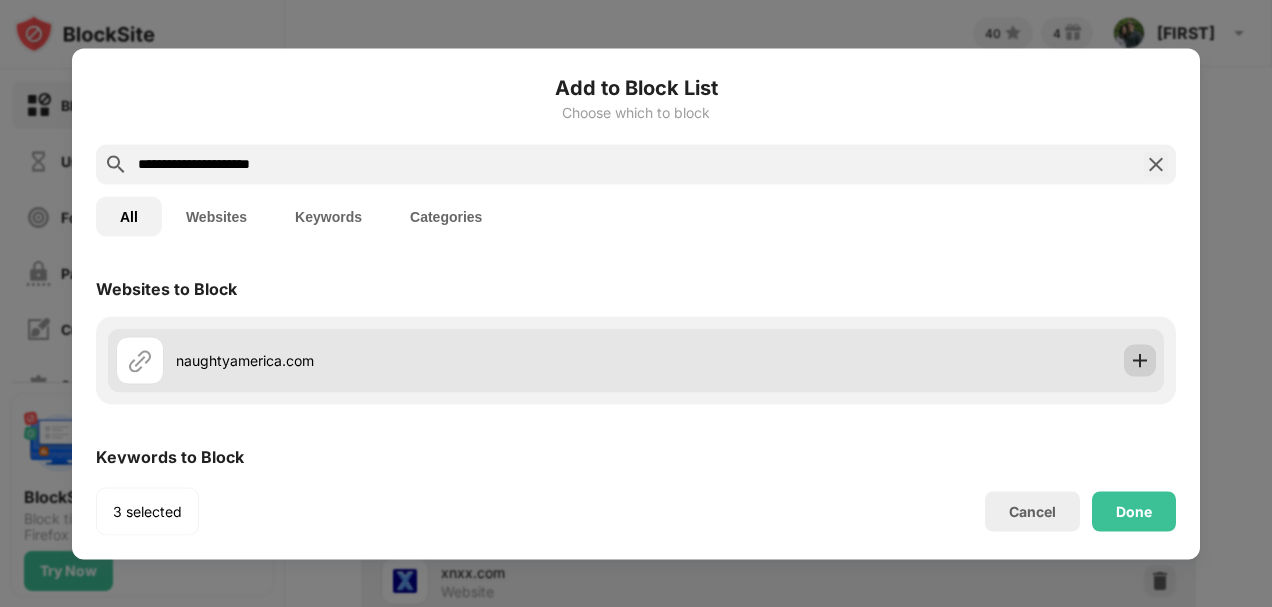 type on "**********" 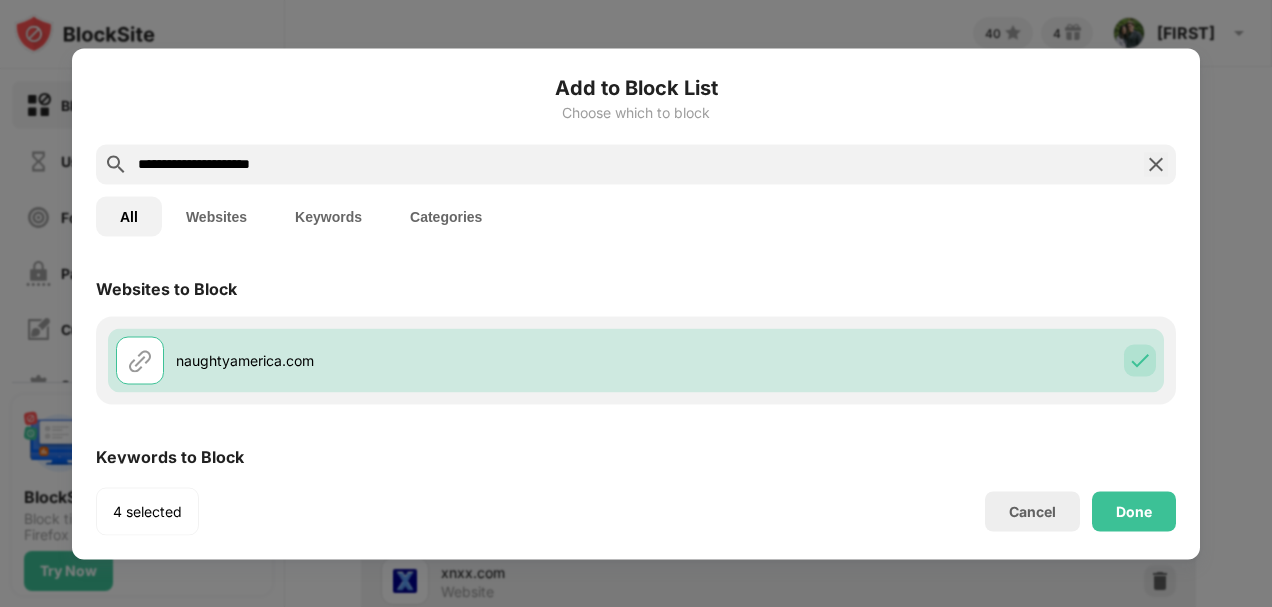 click on "**********" at bounding box center [636, 164] 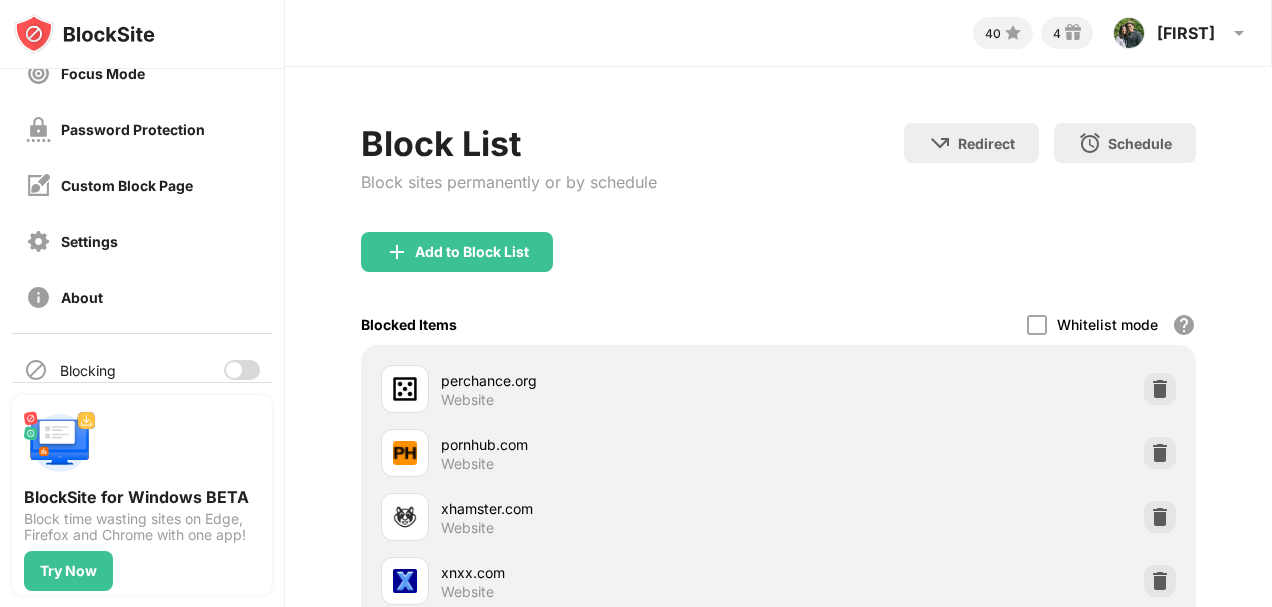 scroll, scrollTop: 165, scrollLeft: 0, axis: vertical 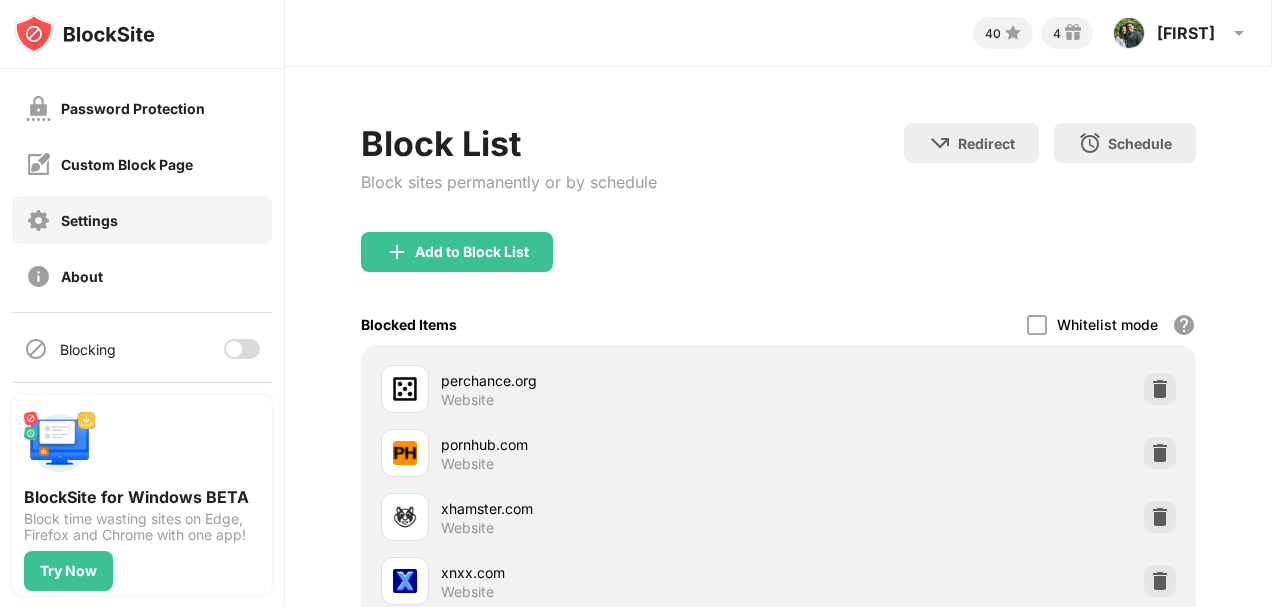 click on "Settings" at bounding box center (72, 220) 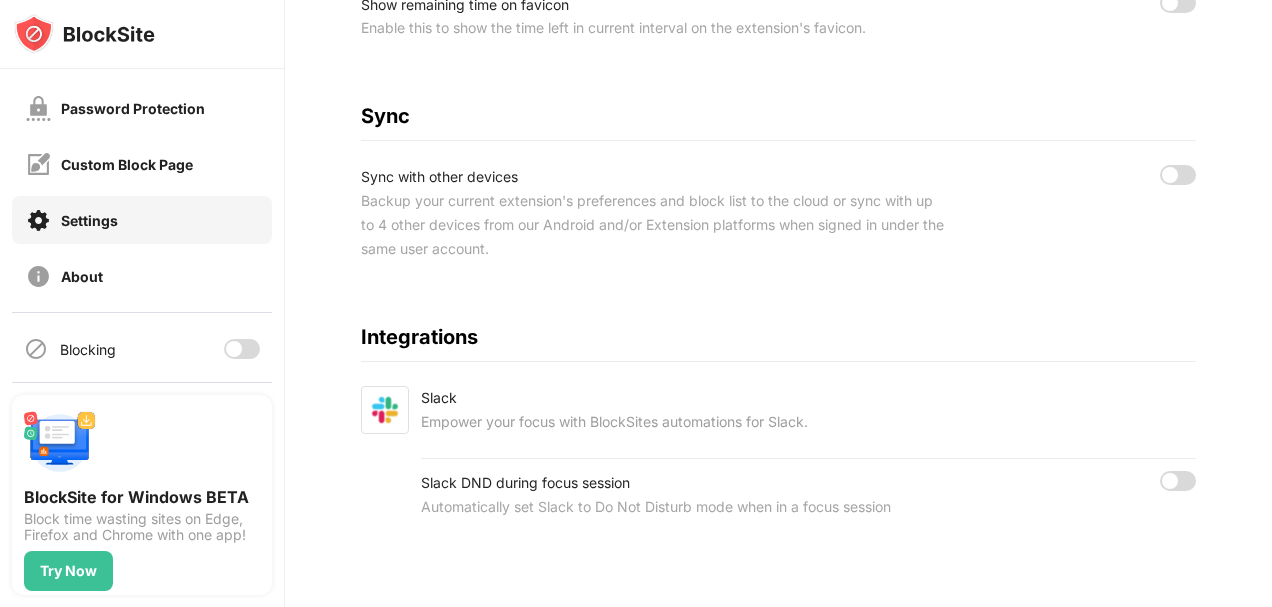 scroll, scrollTop: 1058, scrollLeft: 0, axis: vertical 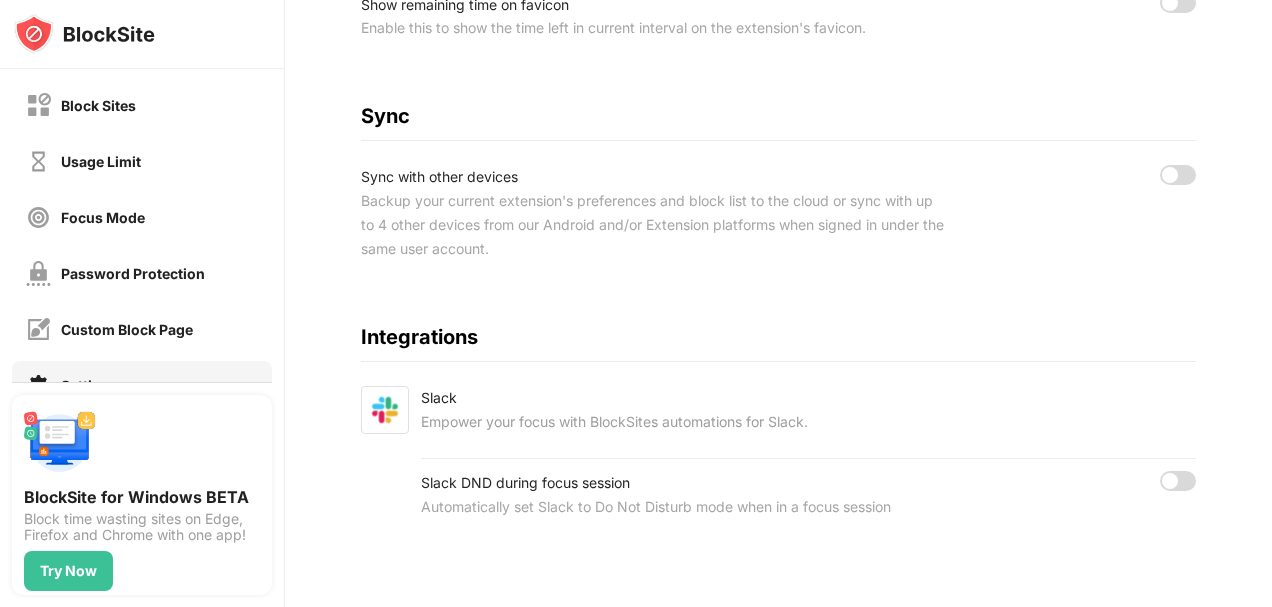 click on "Block Sites Usage Limit Focus Mode Password Protection Custom Block Page Settings About" at bounding box center (142, 273) 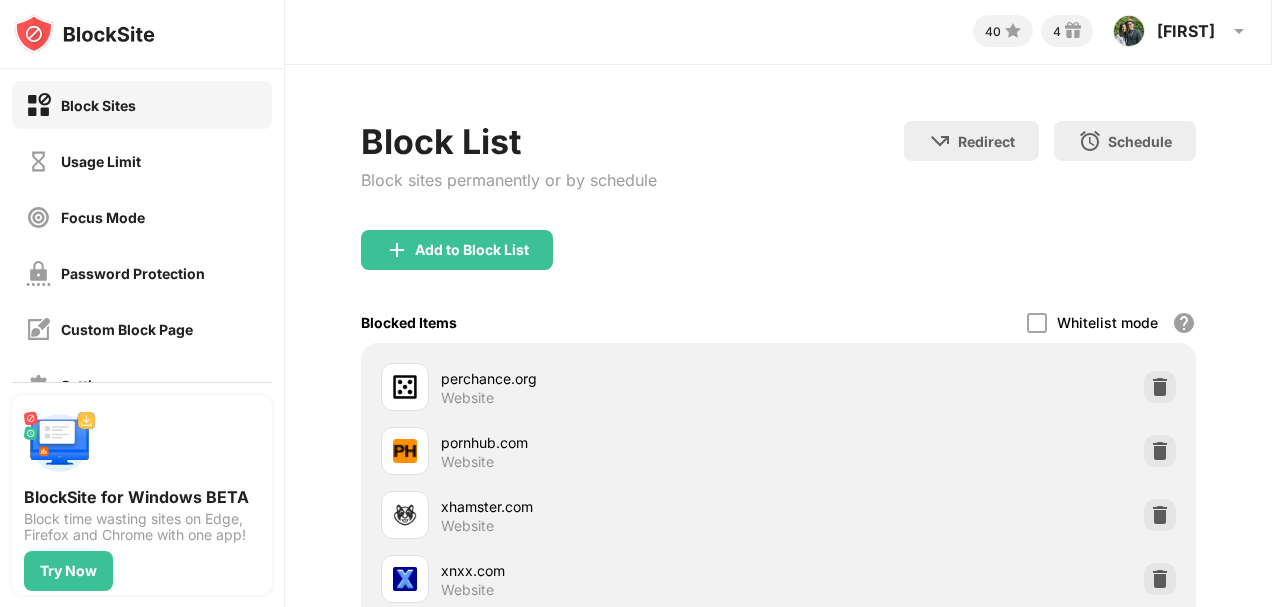 scroll, scrollTop: 2, scrollLeft: 0, axis: vertical 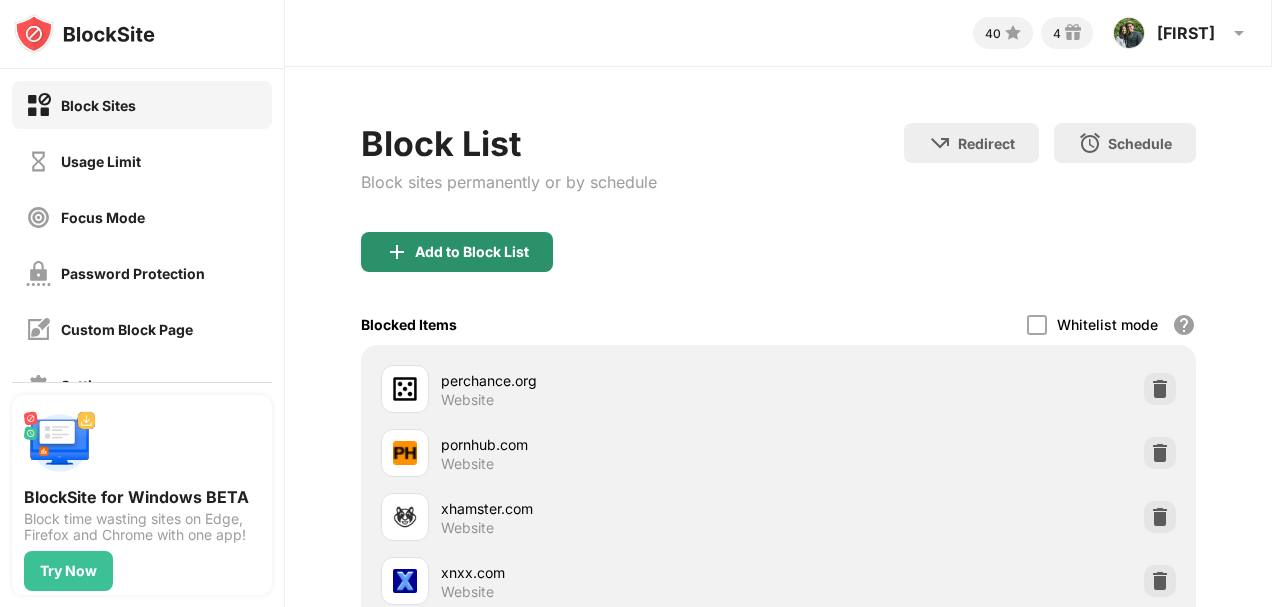 click on "Add to Block List" at bounding box center (457, 252) 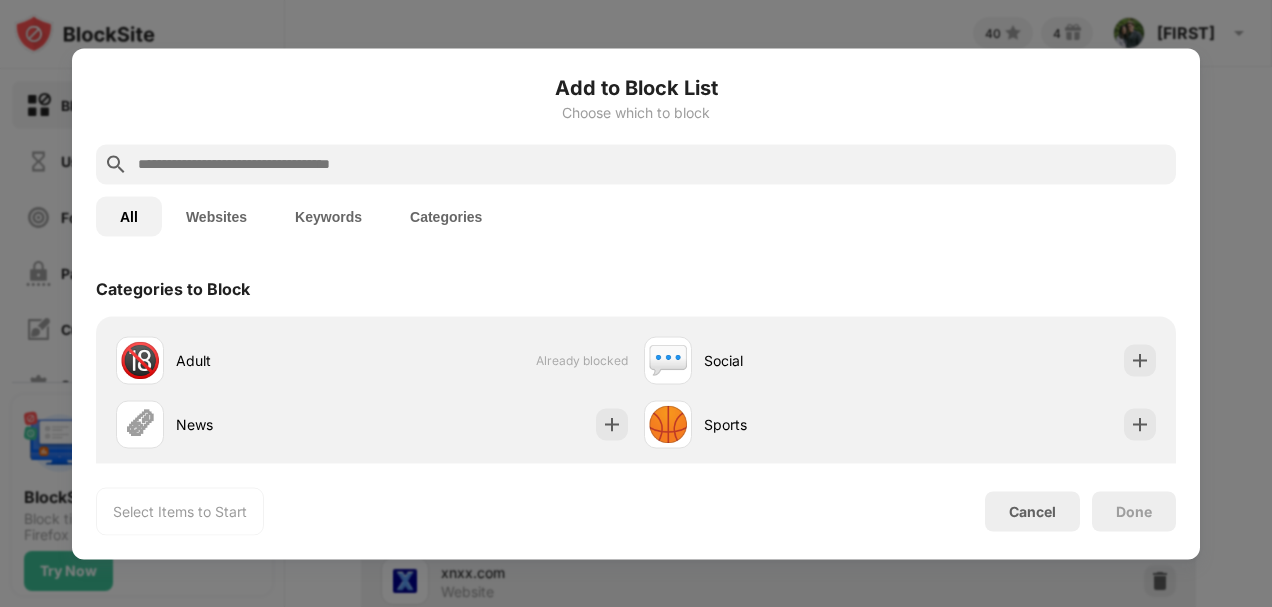click on "Keywords" at bounding box center [328, 216] 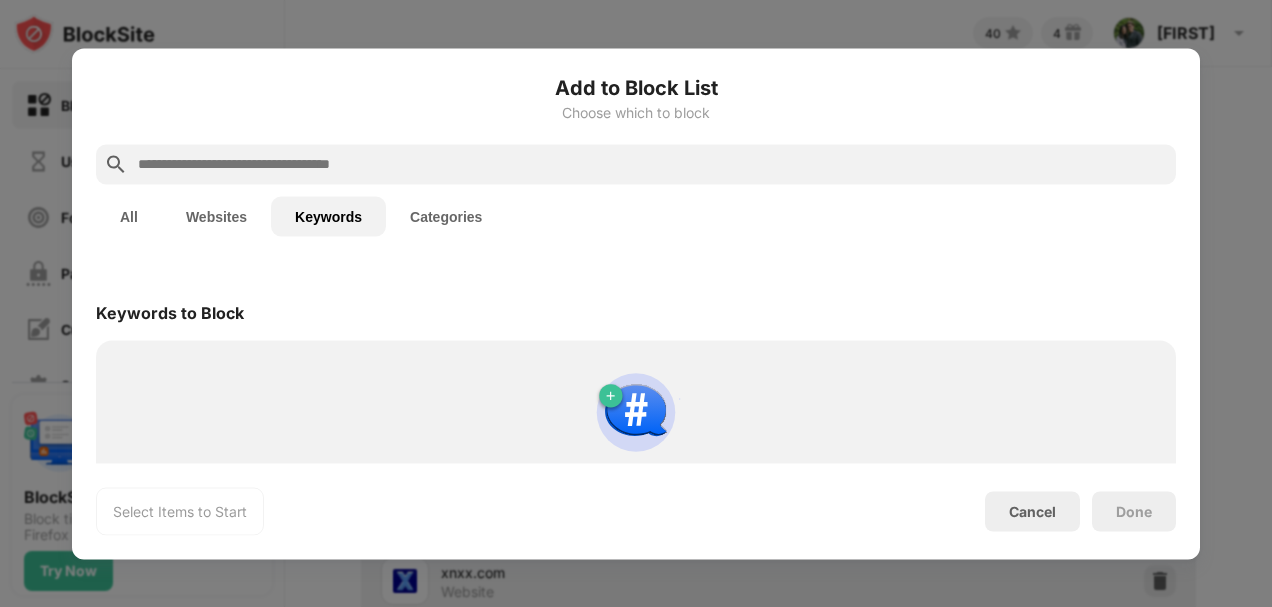 click at bounding box center [652, 164] 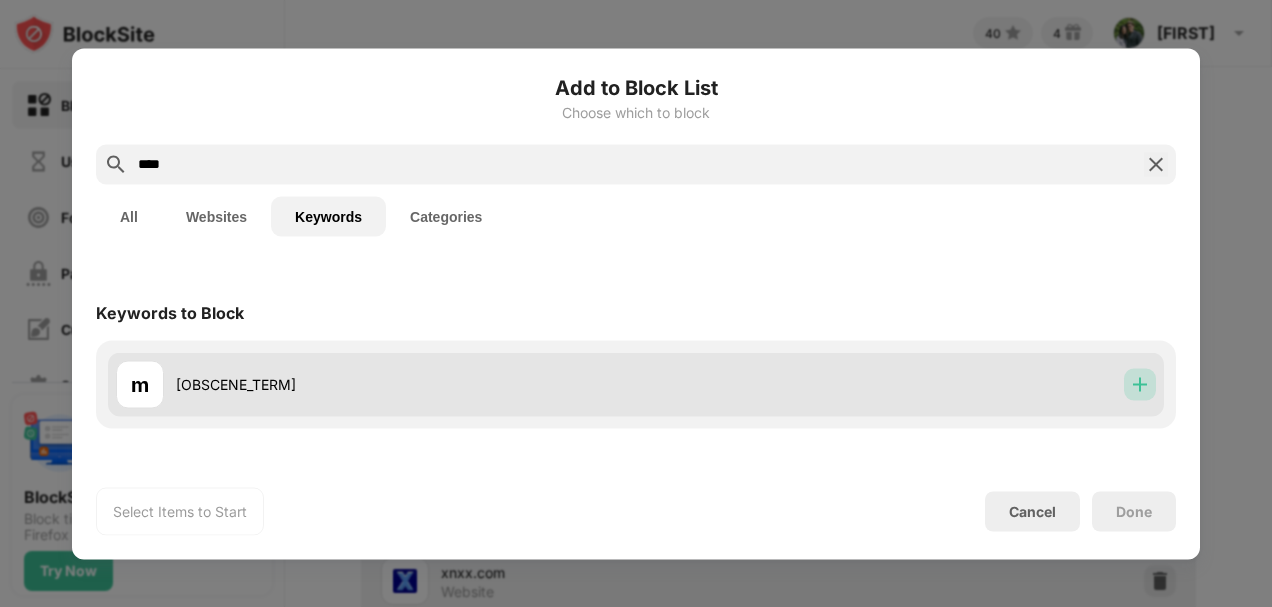 click at bounding box center [1140, 384] 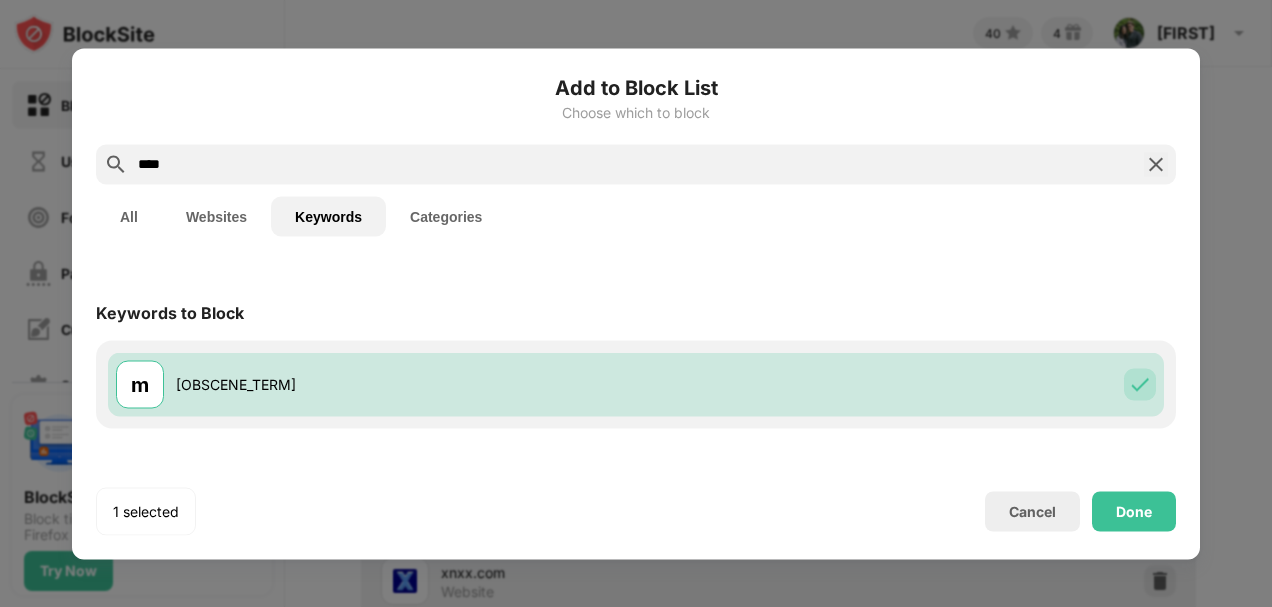 click on "****" at bounding box center [636, 164] 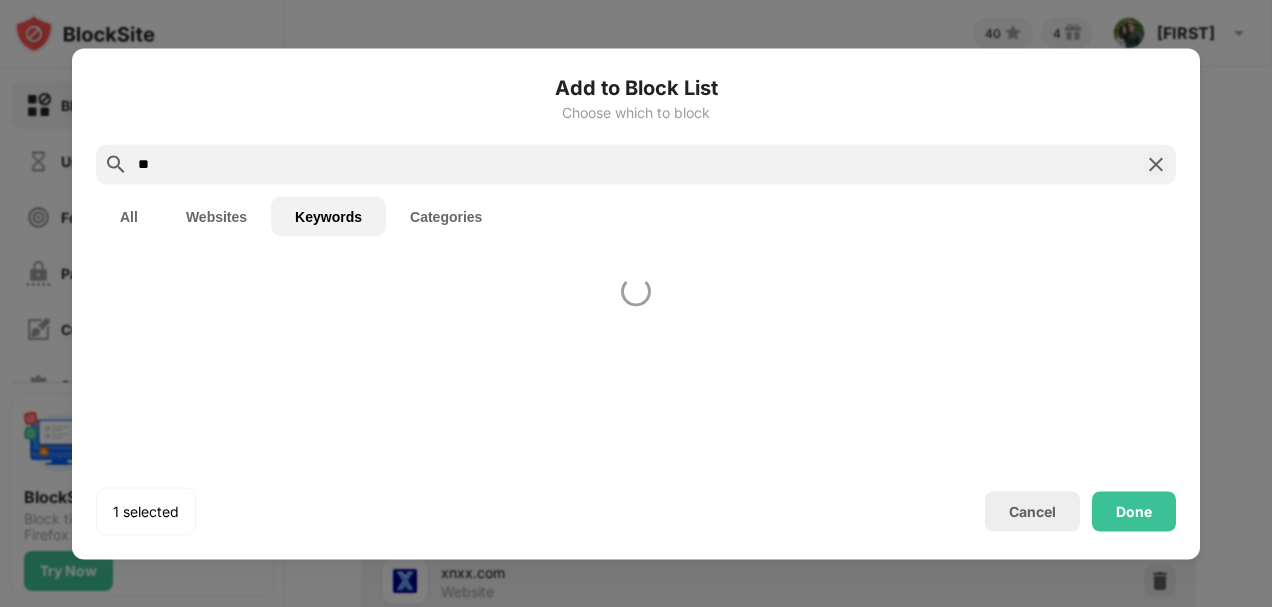 type on "*" 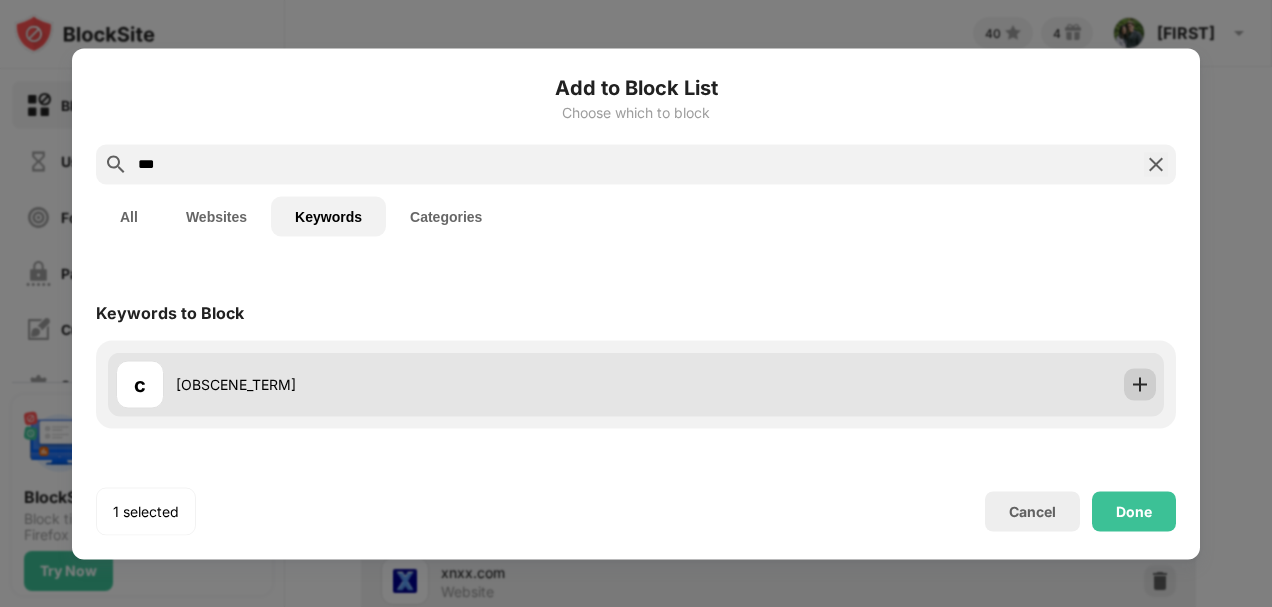 type on "***" 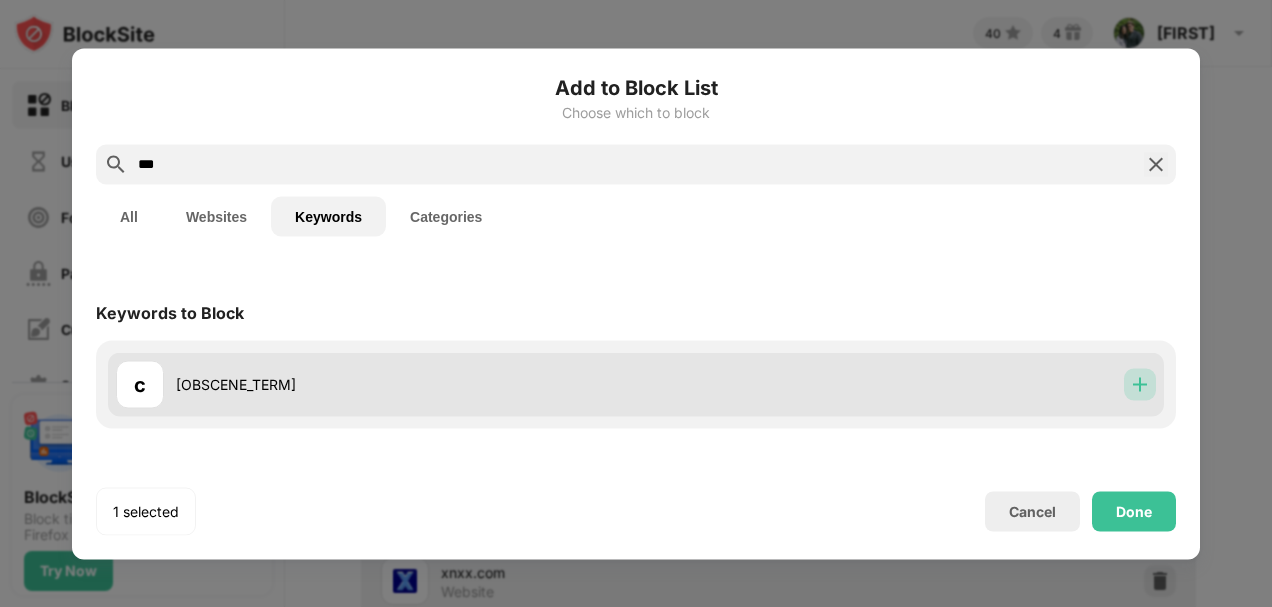 click at bounding box center [1140, 384] 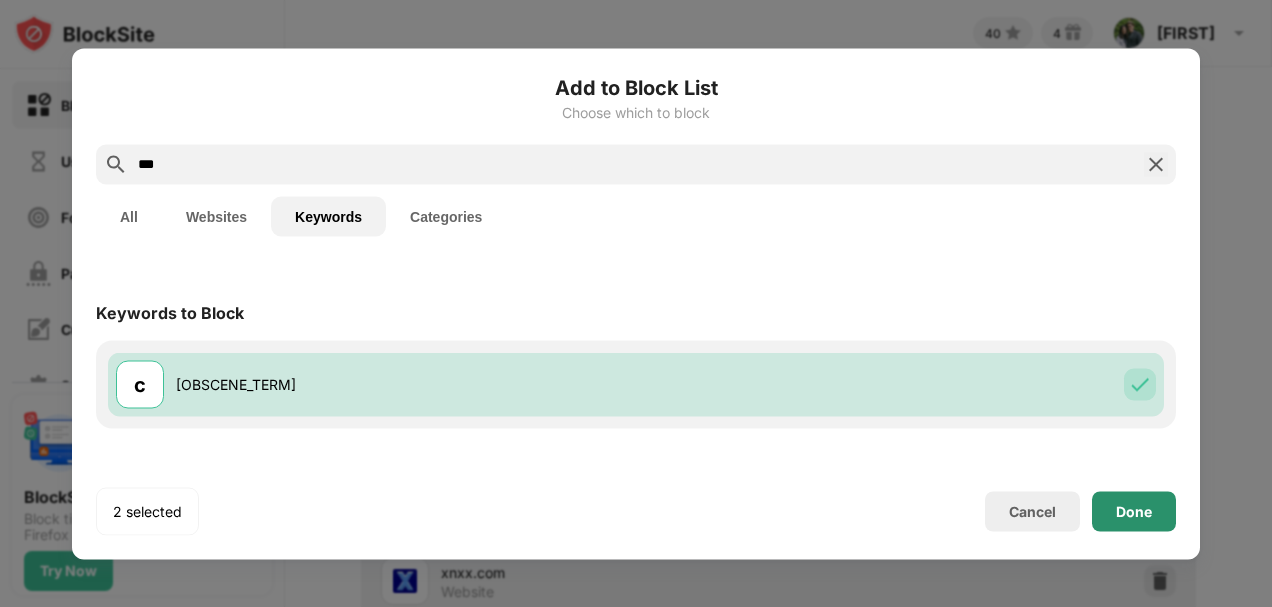 click on "Done" at bounding box center [1134, 511] 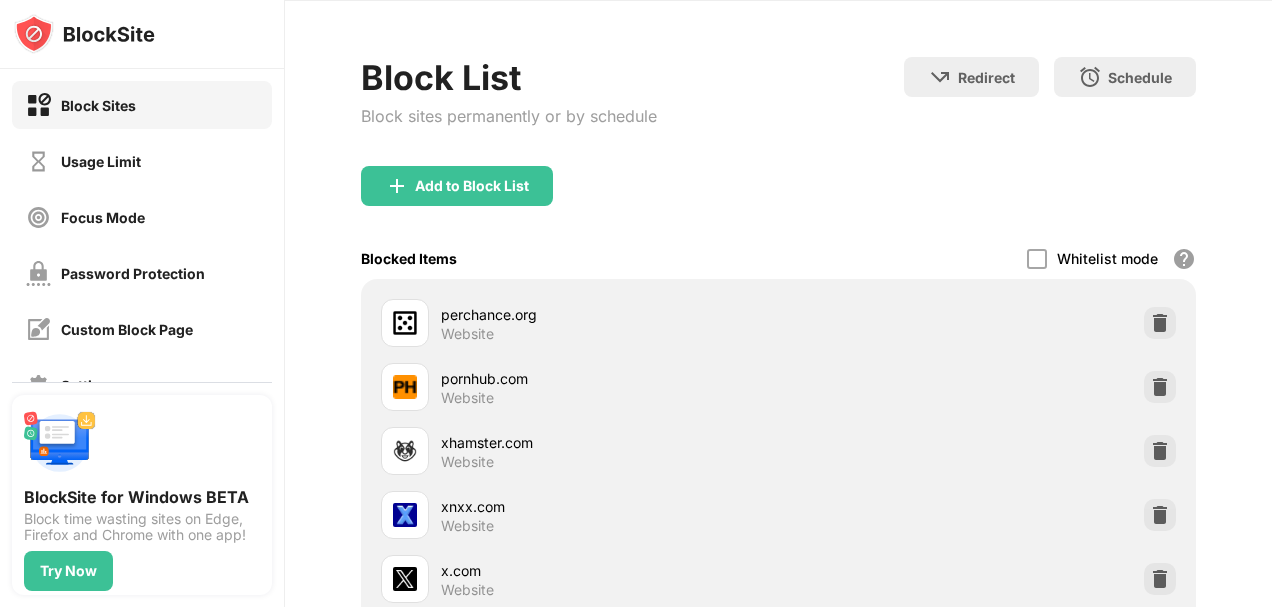 scroll, scrollTop: 4, scrollLeft: 15, axis: both 